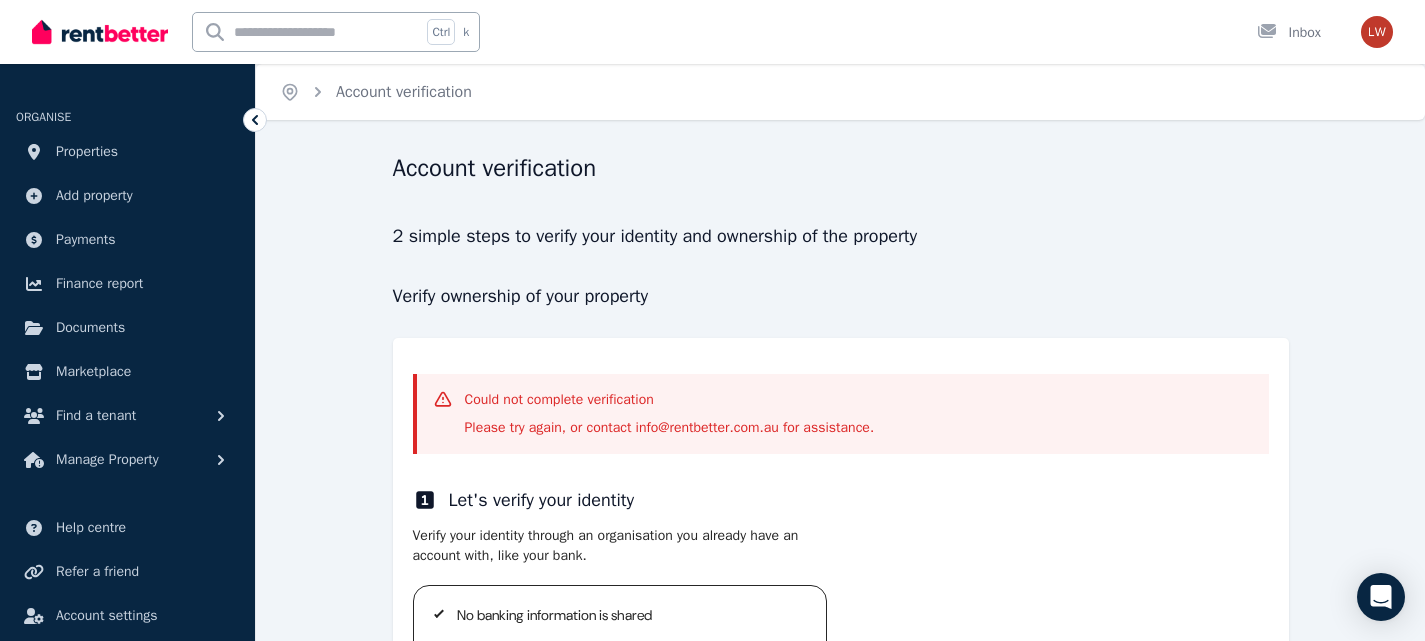 scroll, scrollTop: 148, scrollLeft: 0, axis: vertical 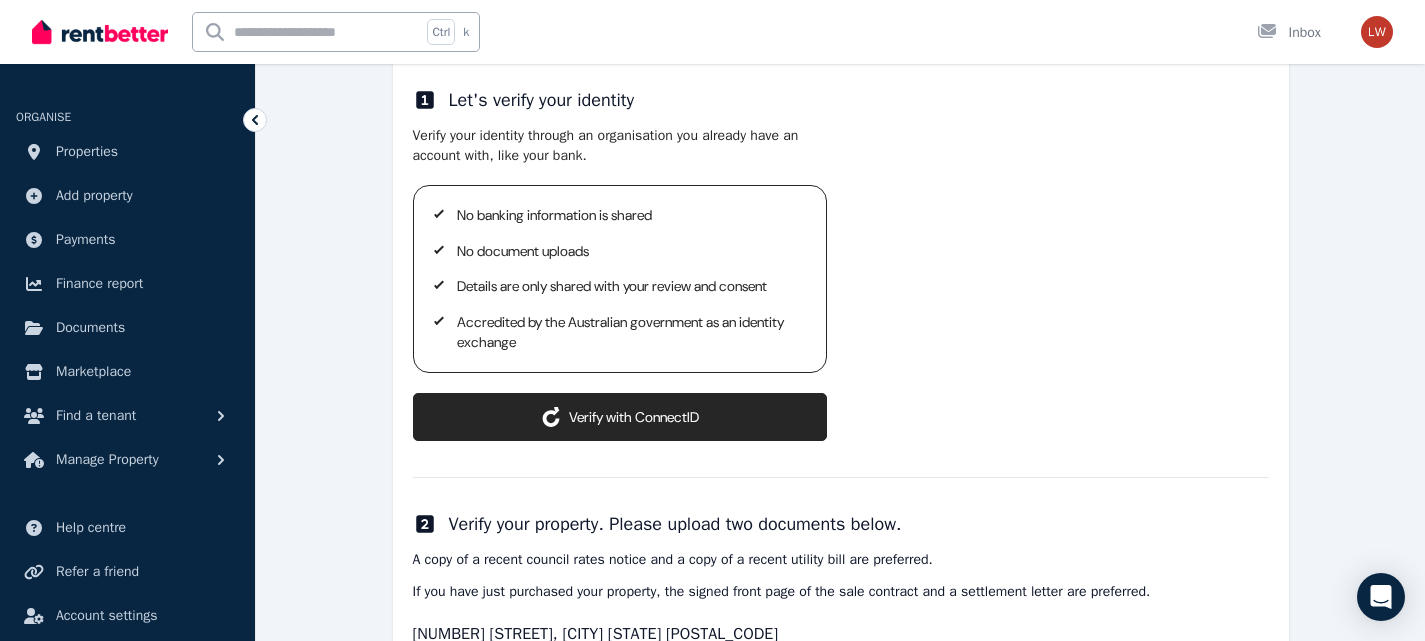 click on "ConnectID logo  Verify with ConnectID" at bounding box center [620, 417] 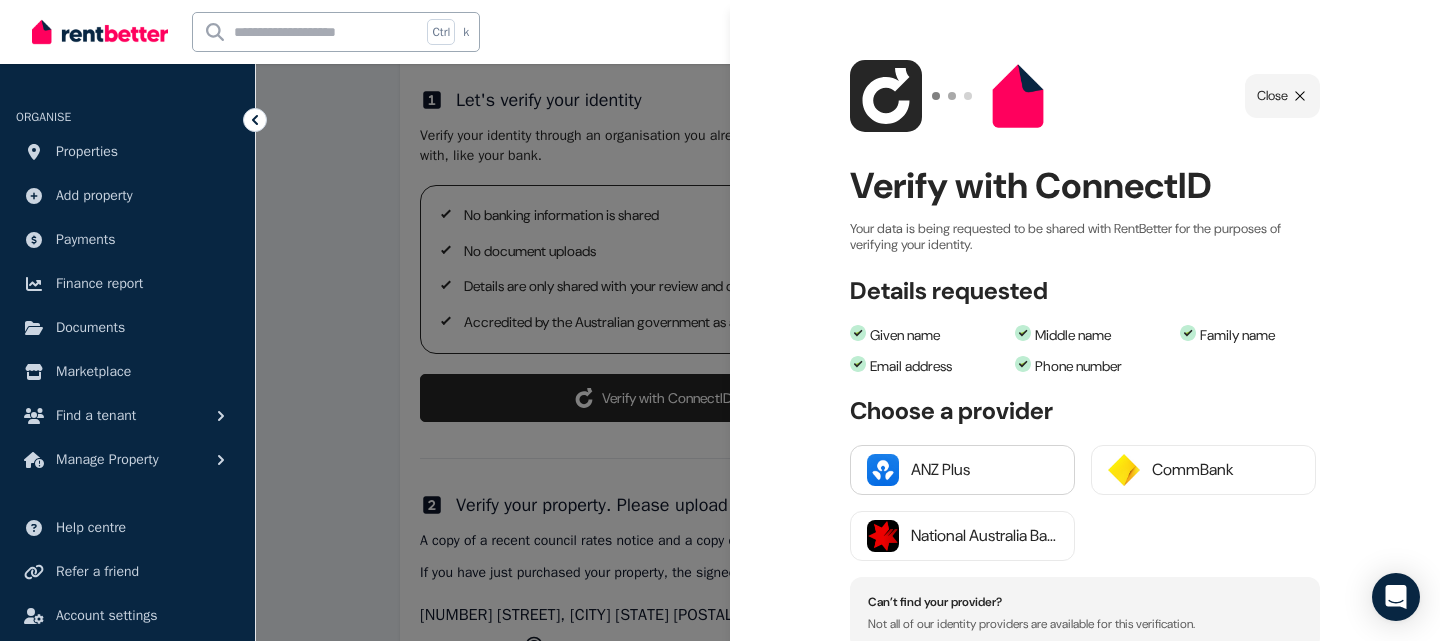 click on "ANZ Plus" at bounding box center (984, 470) 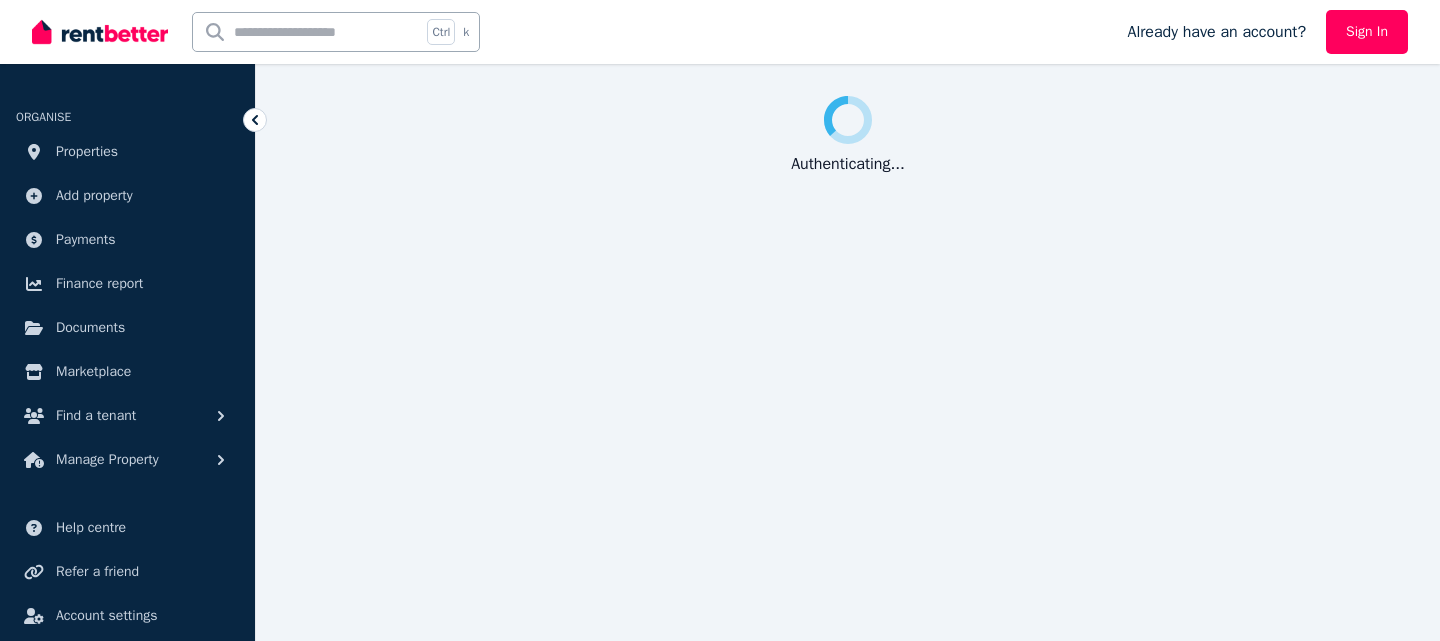 scroll, scrollTop: 0, scrollLeft: 0, axis: both 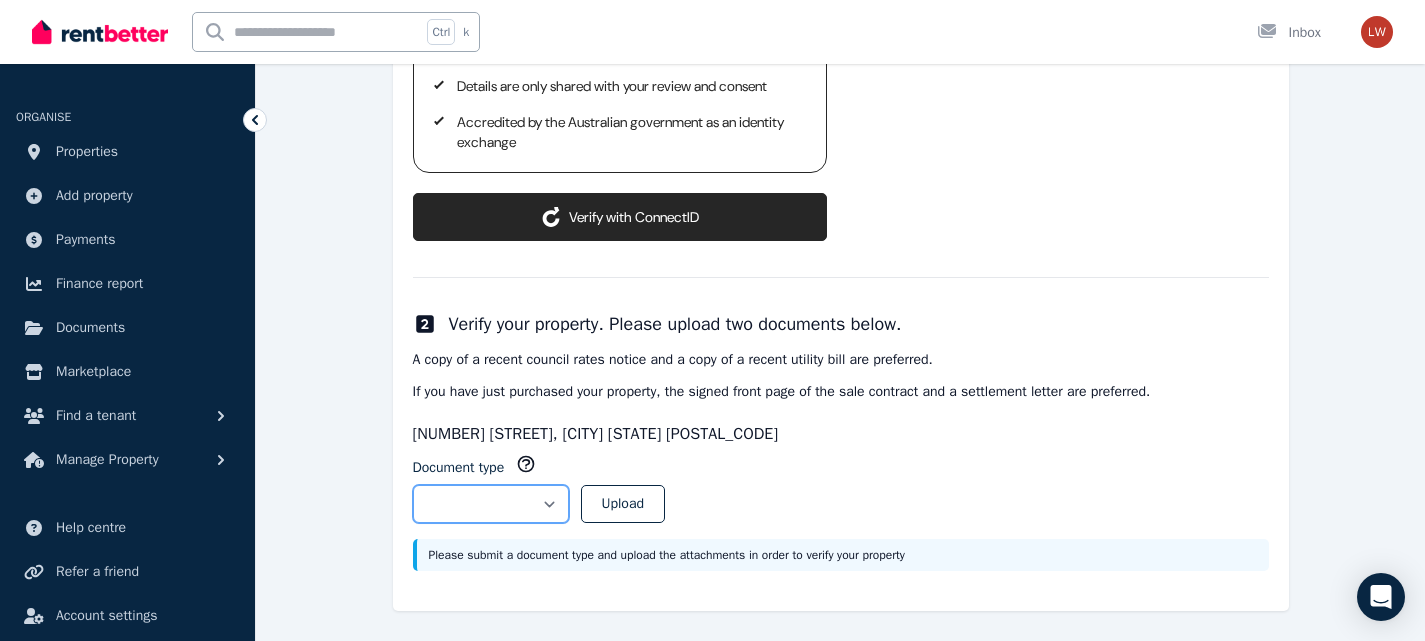 click on "**********" at bounding box center [491, 504] 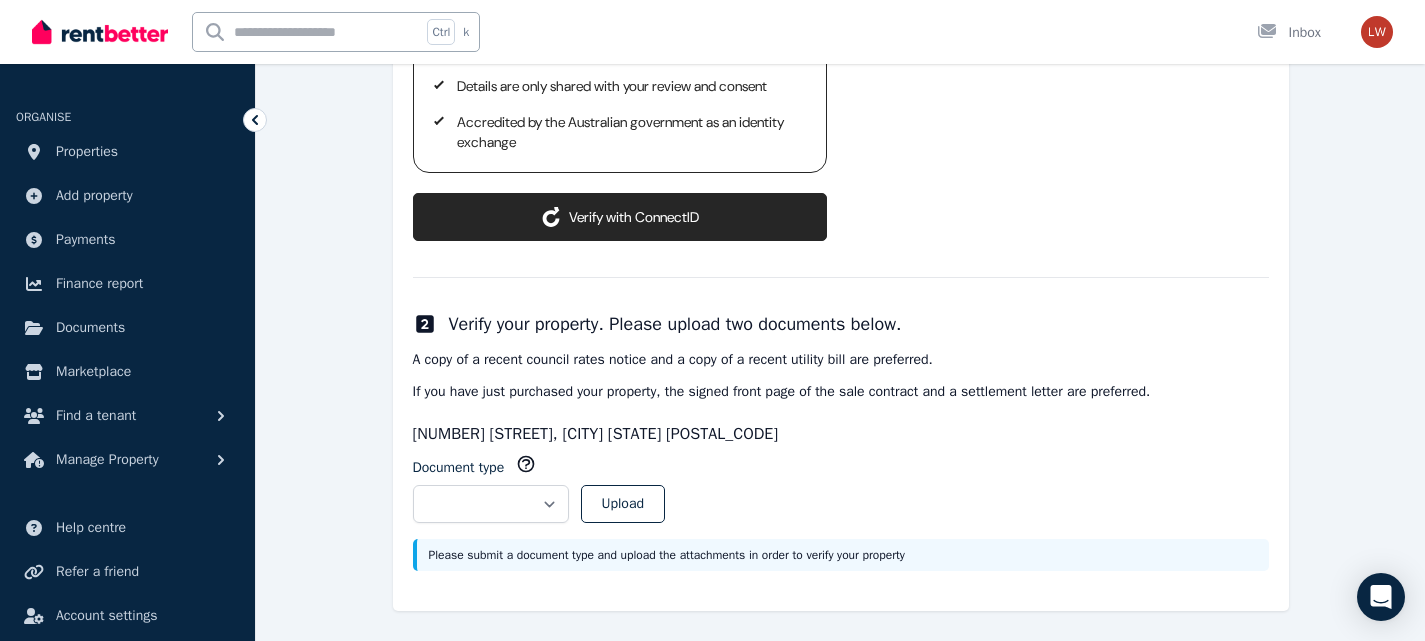 click on "[NUMBER] [STREET], [CITY] [STATE] [POSTAL_CODE]" at bounding box center (841, 434) 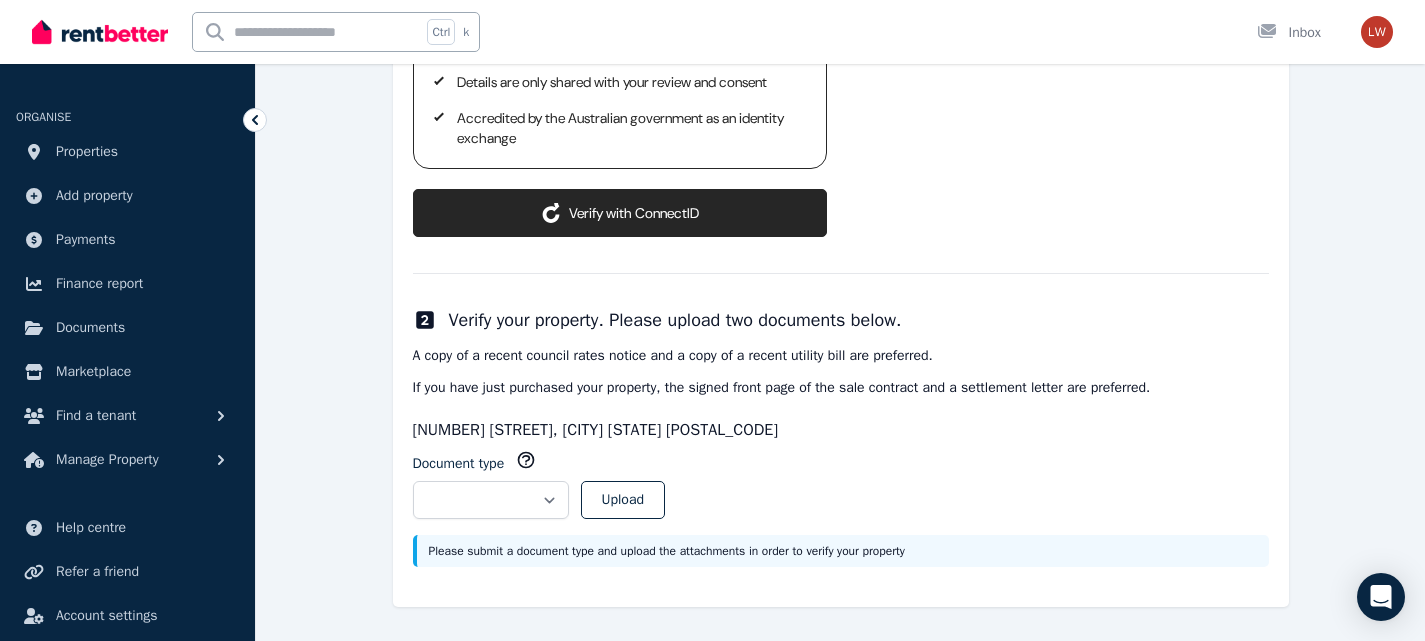 scroll, scrollTop: 605, scrollLeft: 0, axis: vertical 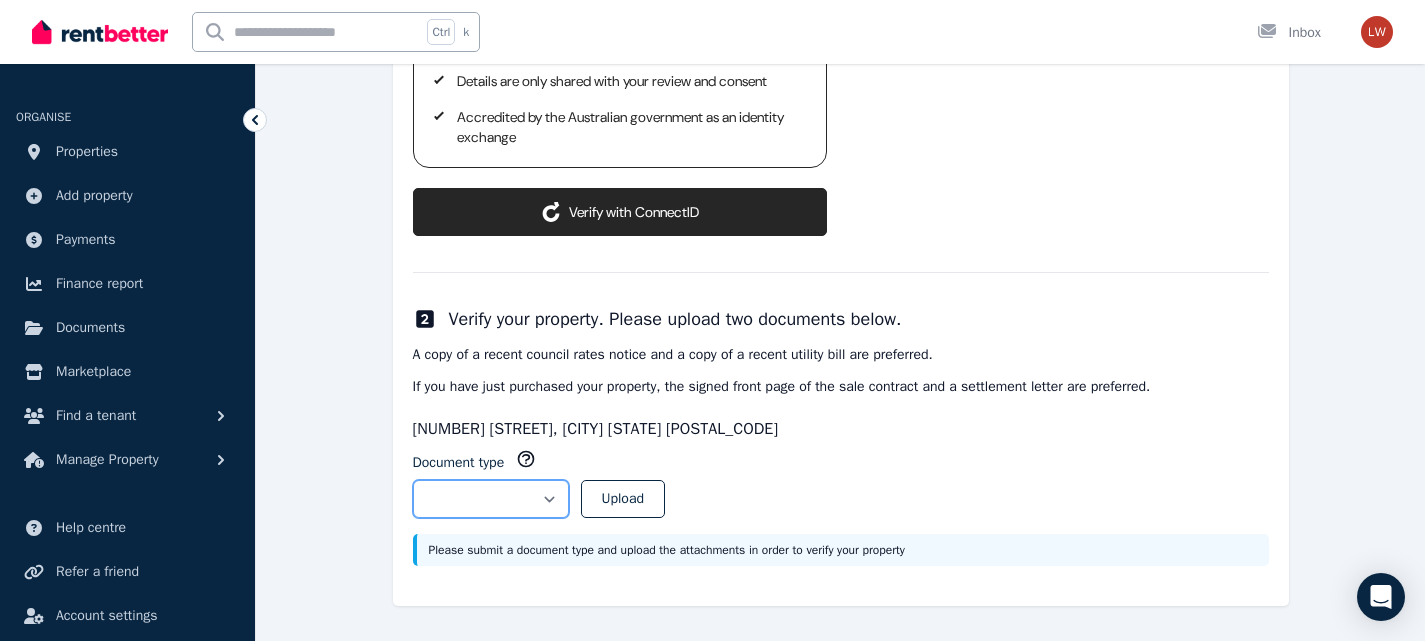 click on "**********" at bounding box center (491, 499) 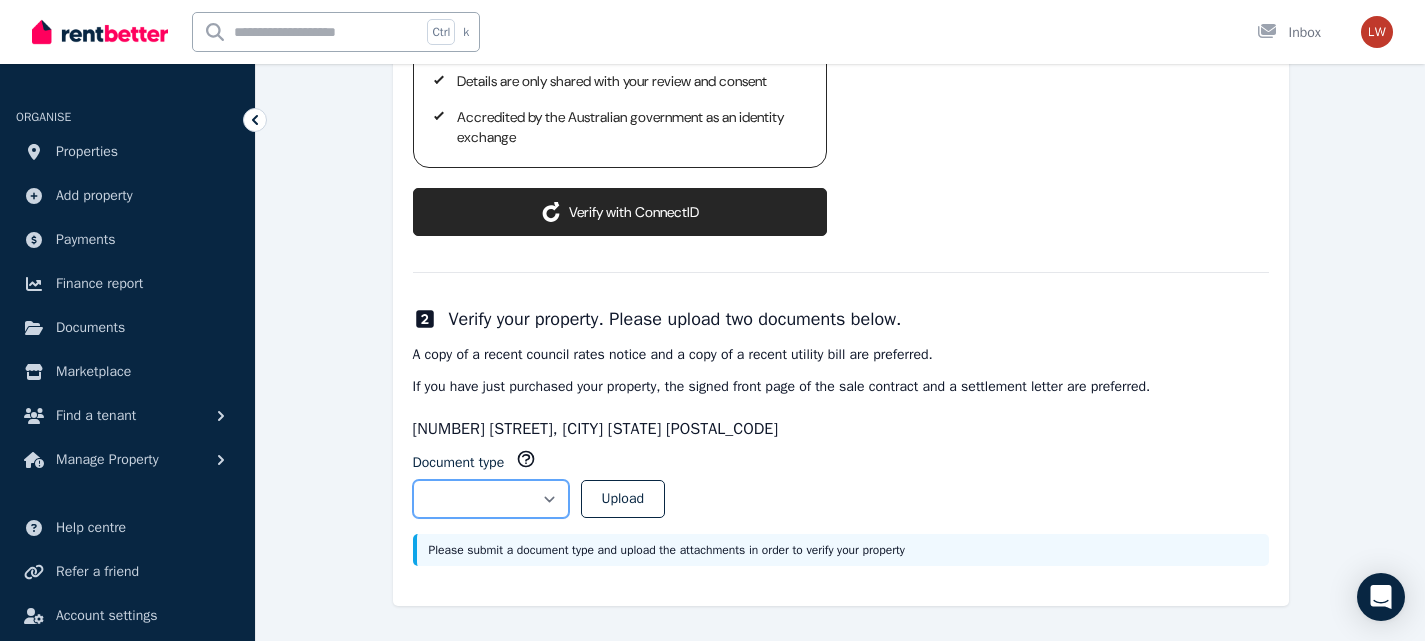 select on "**********" 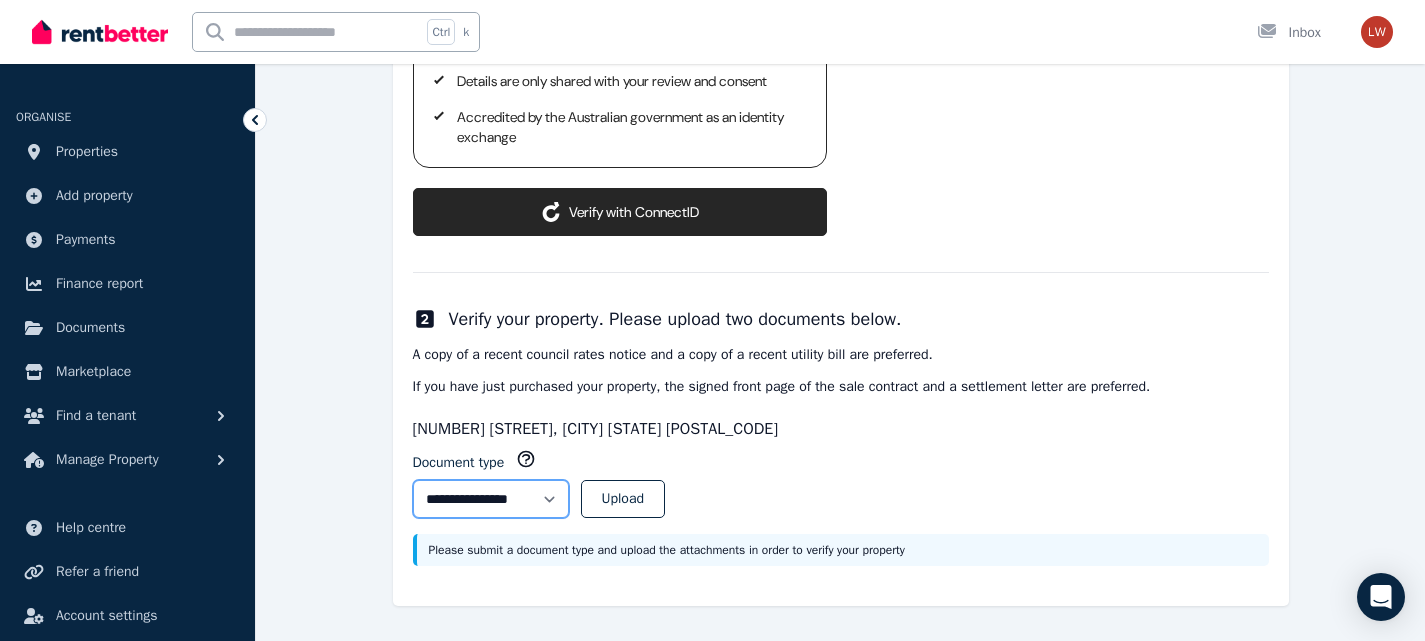 click on "**********" at bounding box center [491, 499] 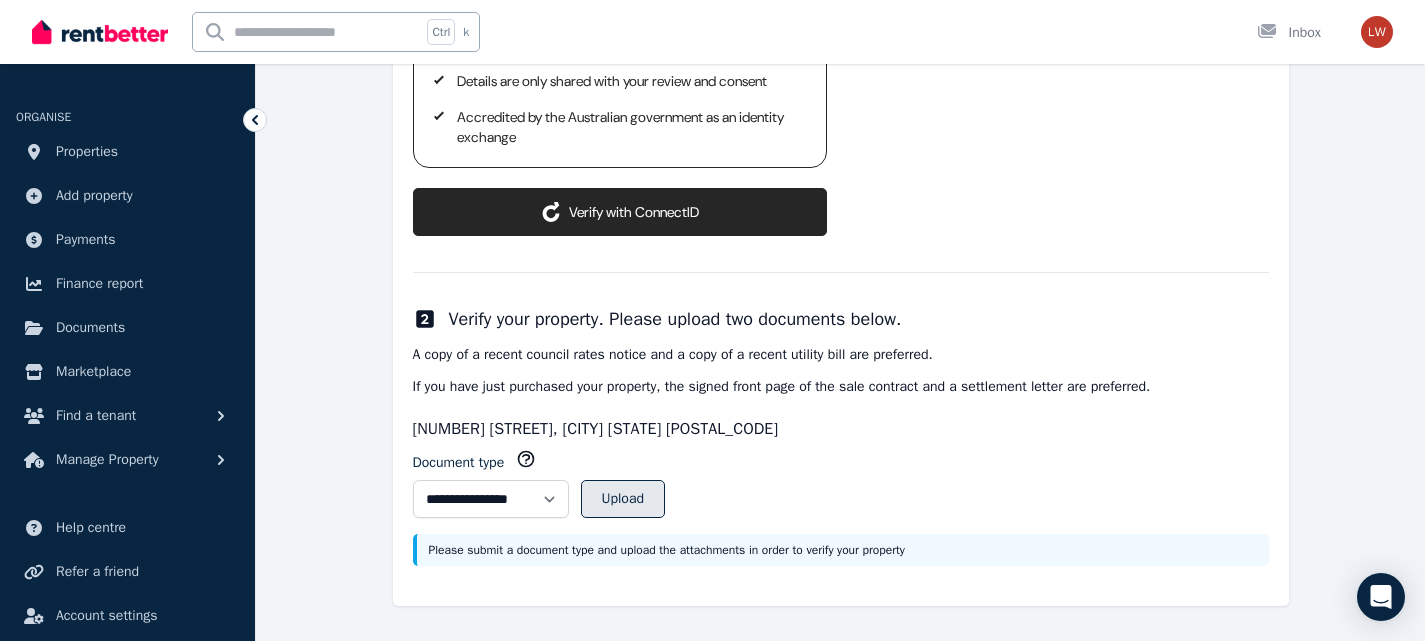 click on "Upload" at bounding box center (623, 499) 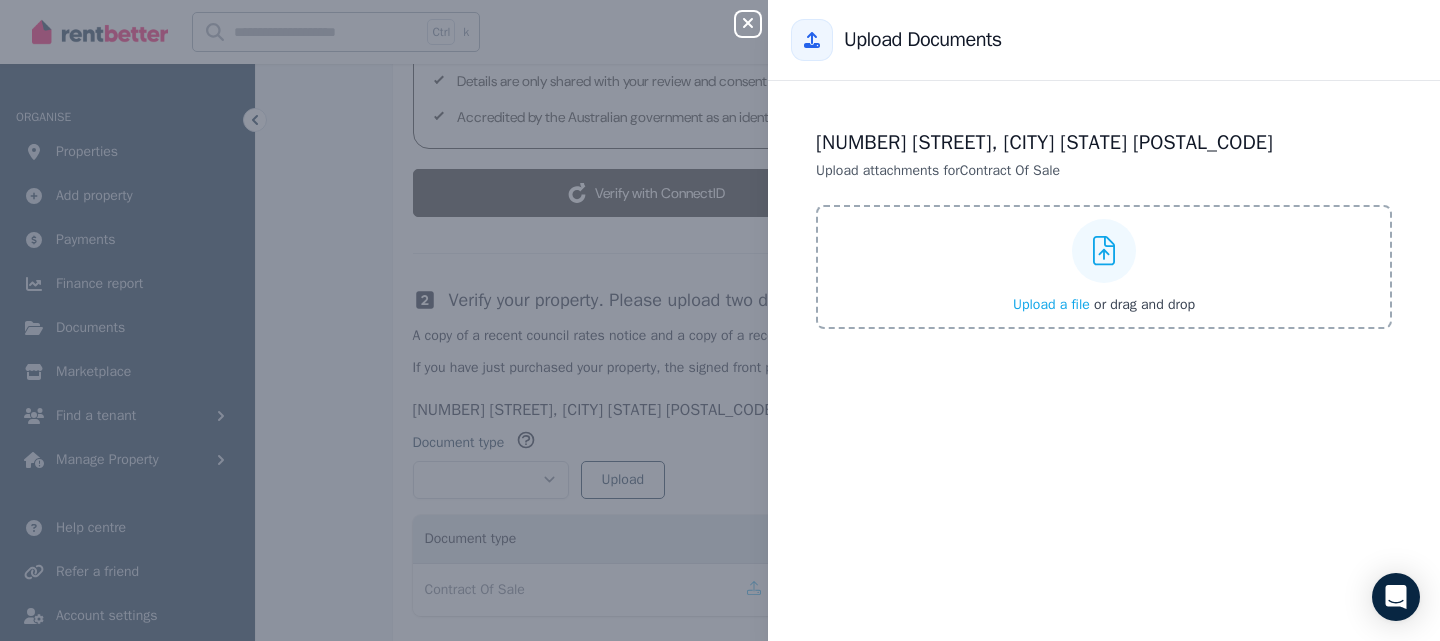 click at bounding box center [1104, 251] 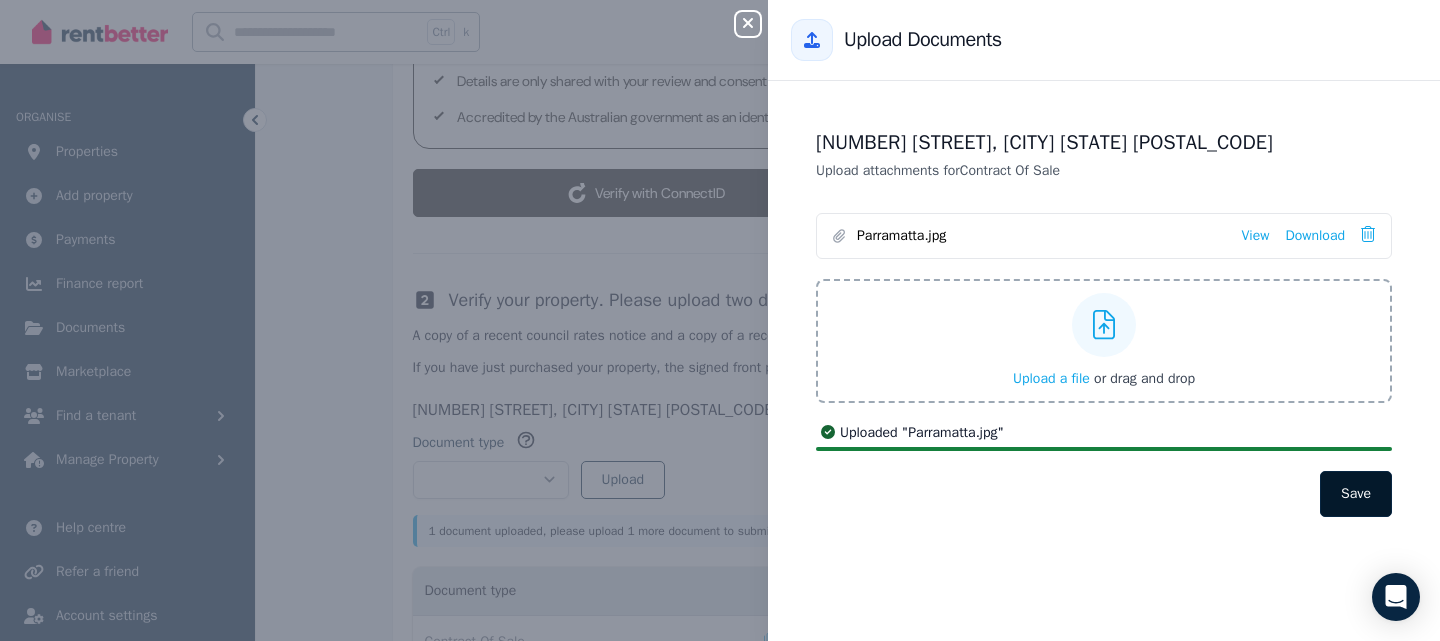 click on "Save" at bounding box center (1356, 494) 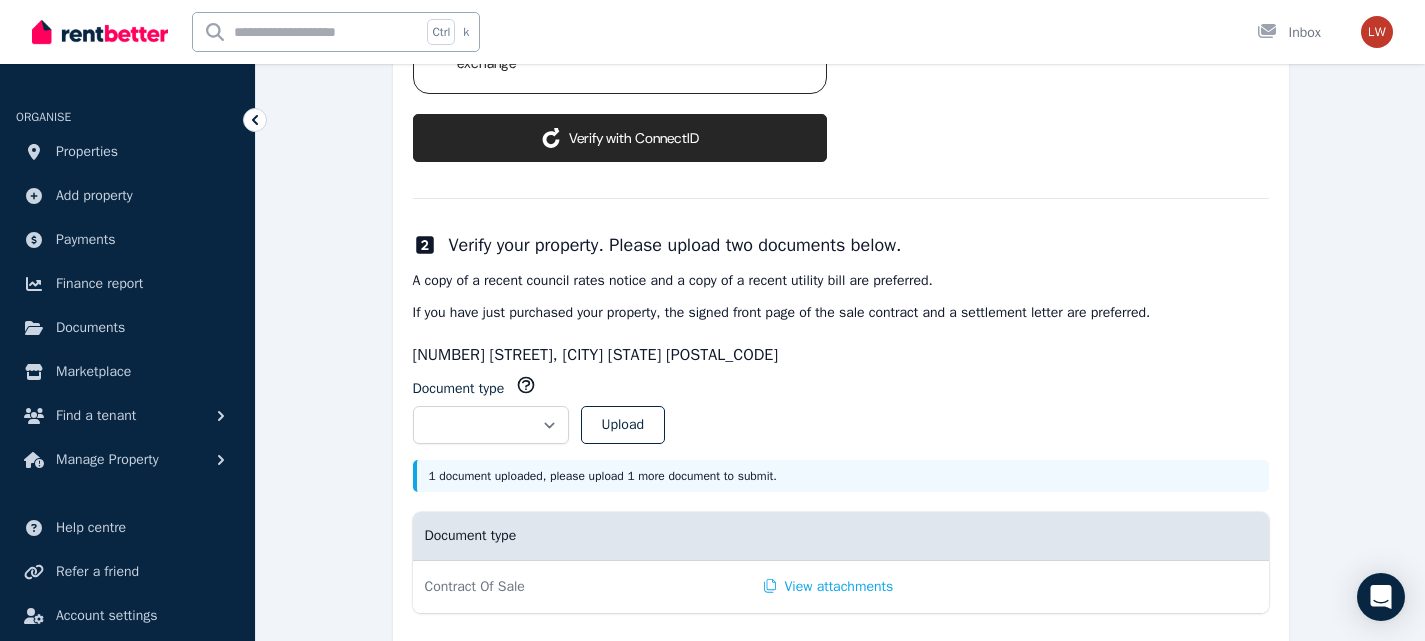 scroll, scrollTop: 726, scrollLeft: 0, axis: vertical 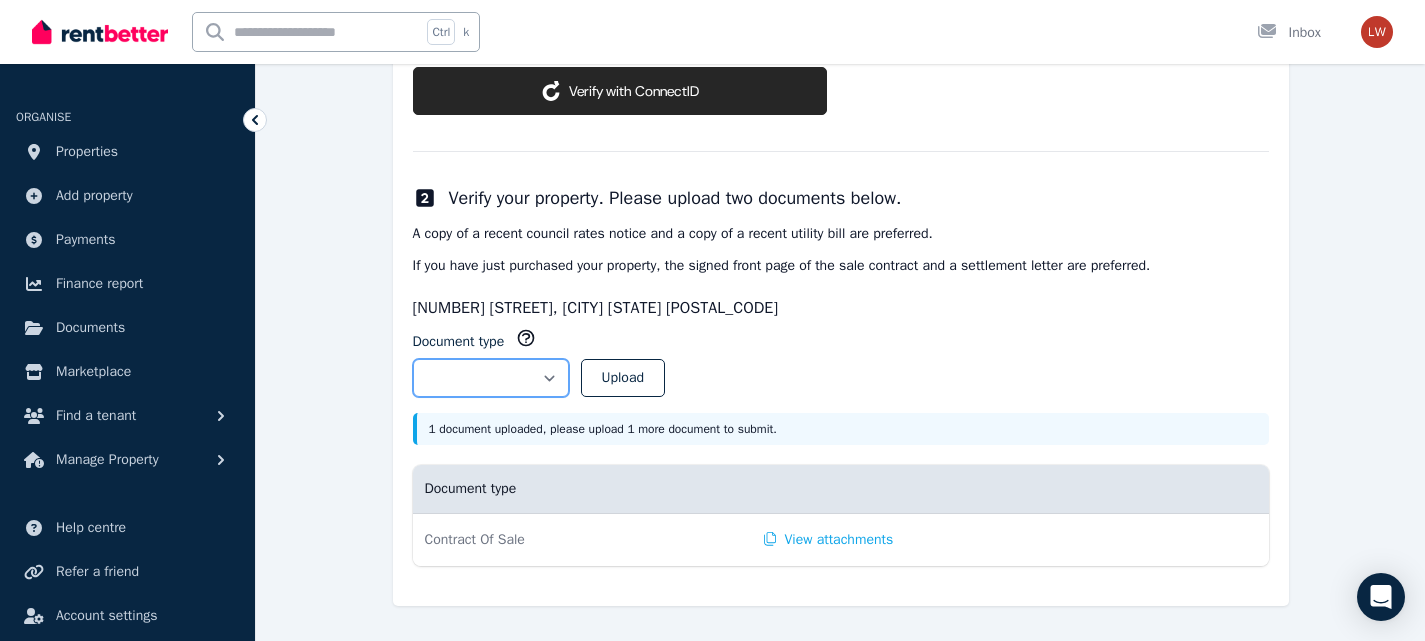 click on "**********" at bounding box center (491, 378) 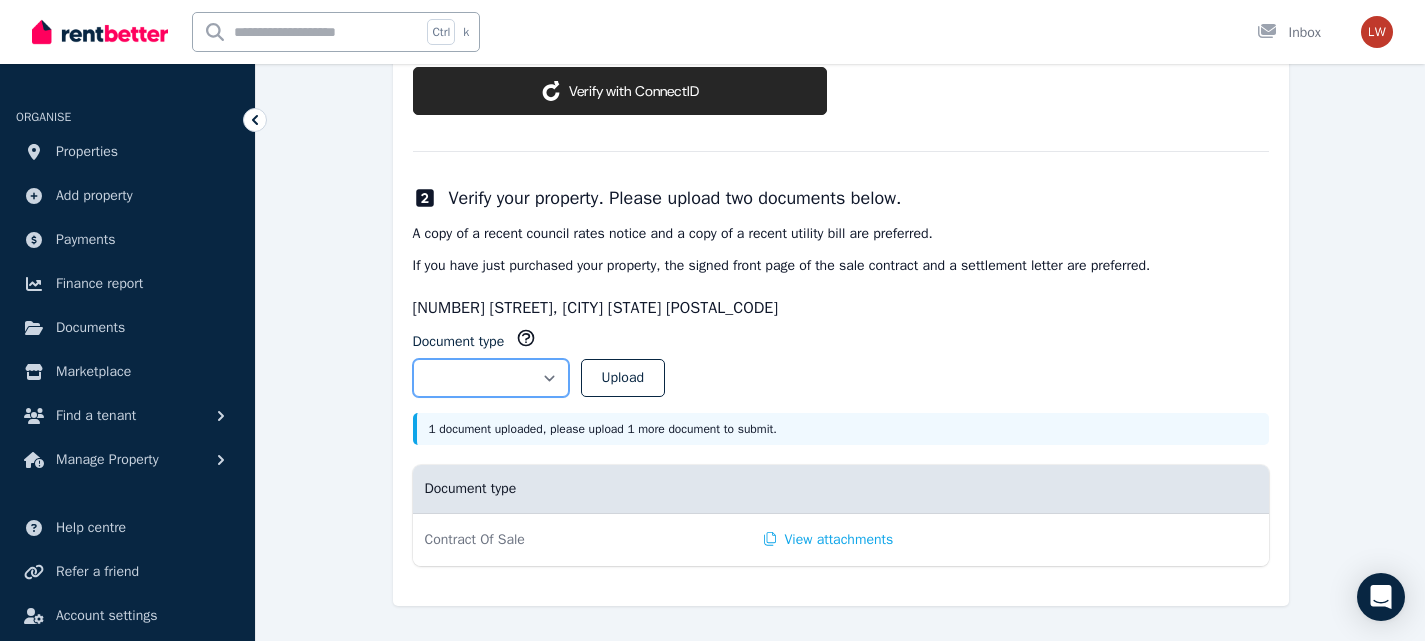 select on "**********" 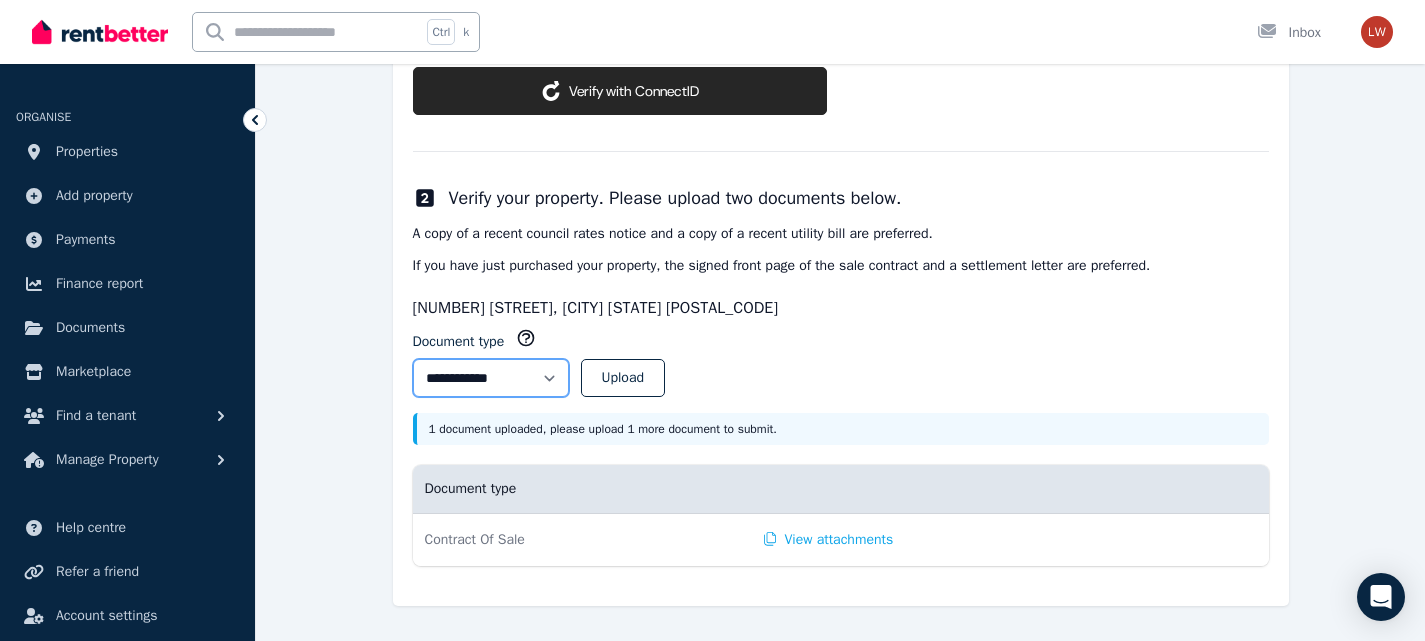 click on "**********" at bounding box center (491, 378) 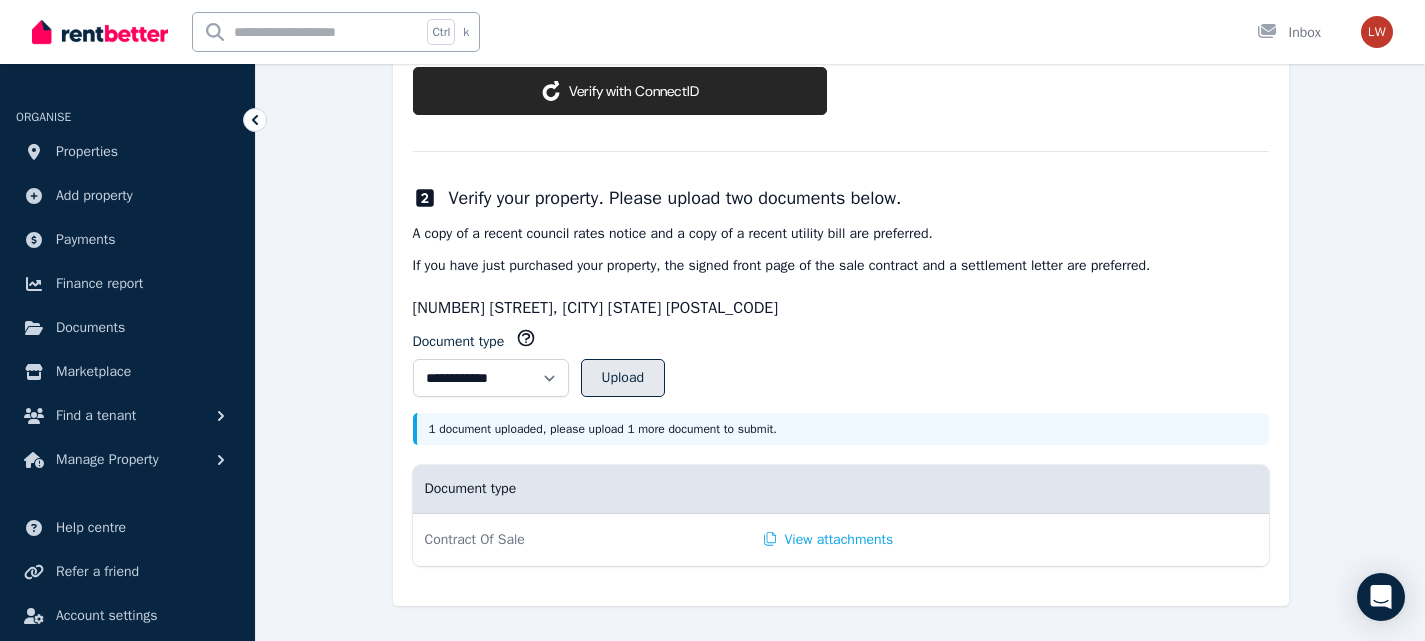 click on "Upload" at bounding box center [623, 378] 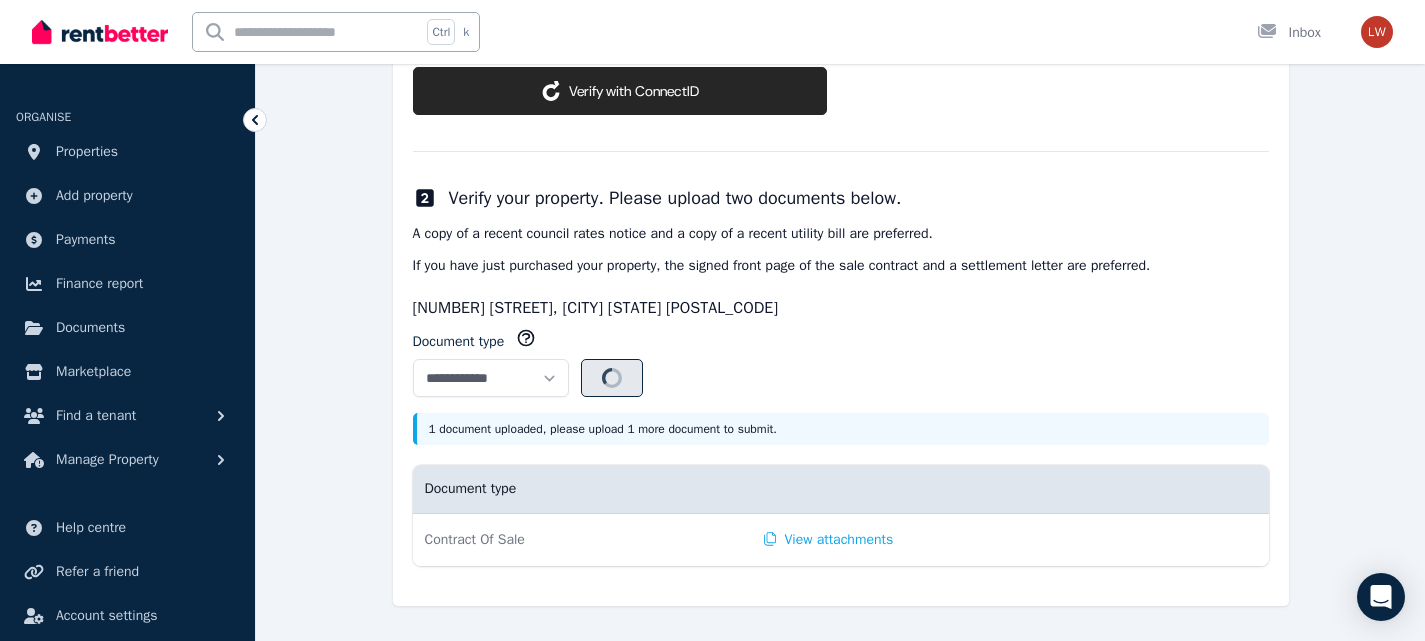 select 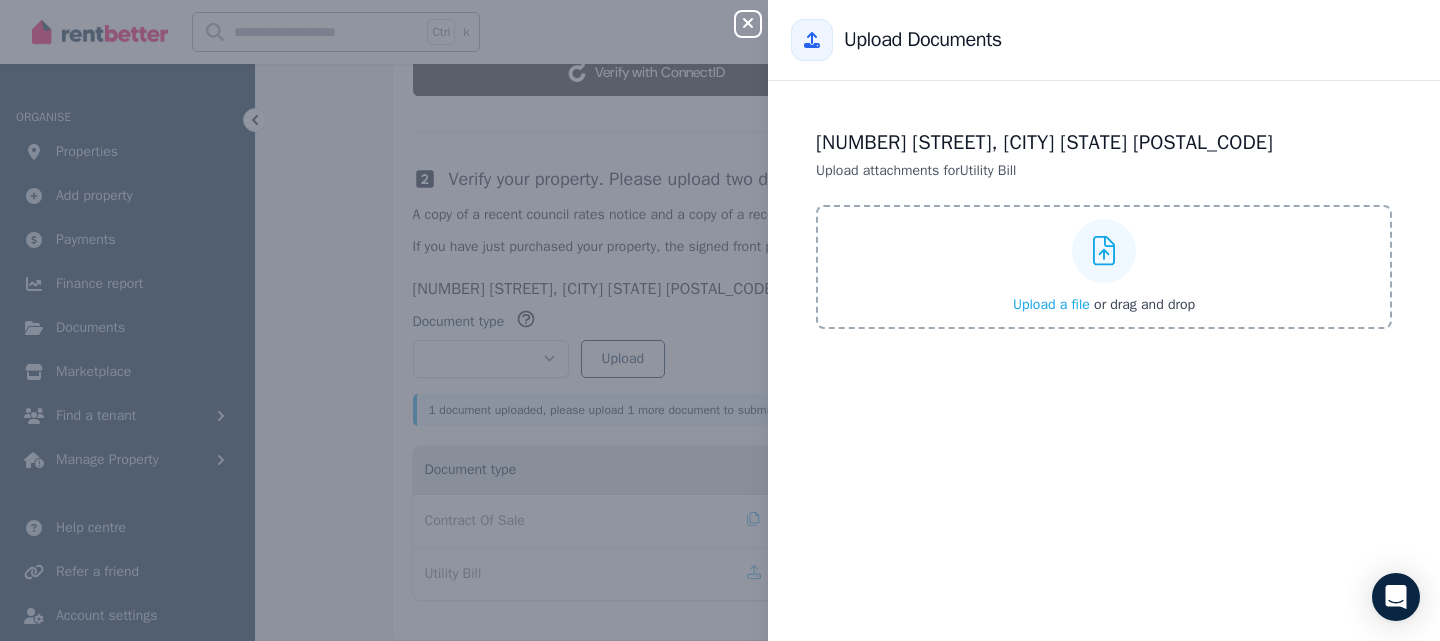 click on "Upload a file   or drag and drop" at bounding box center (1104, 267) 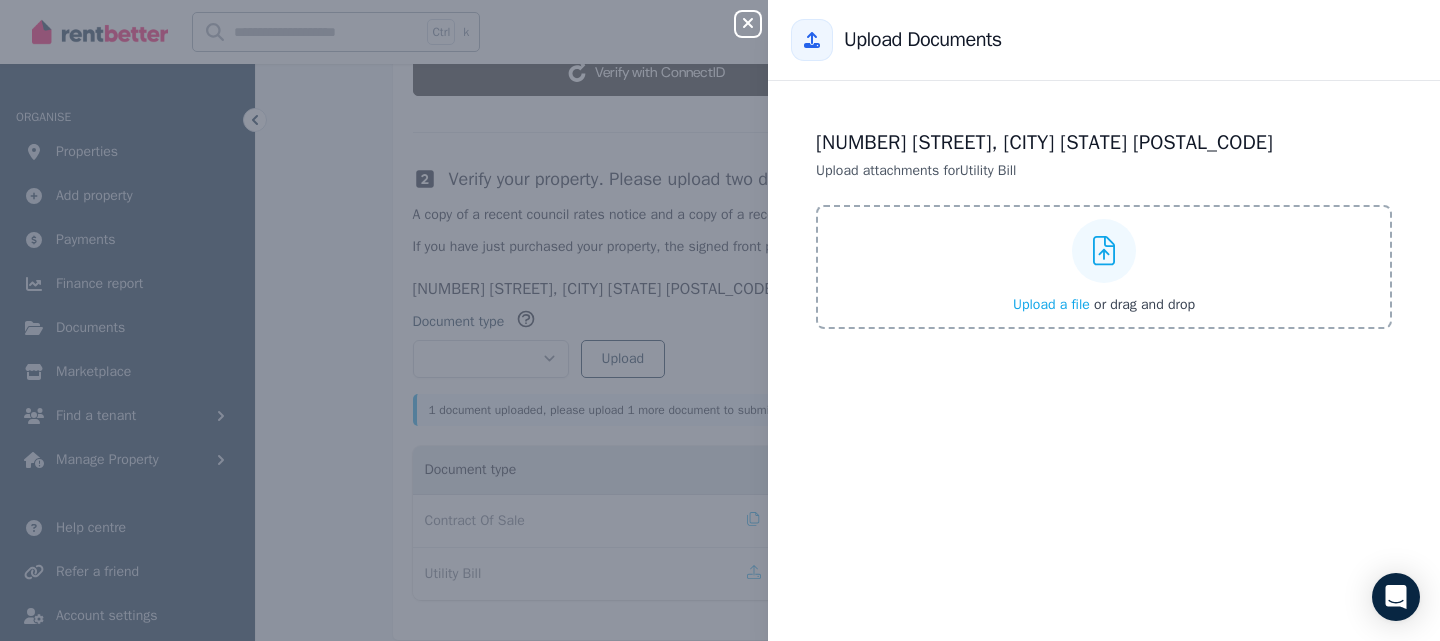 click on "Upload a file" at bounding box center [1051, 304] 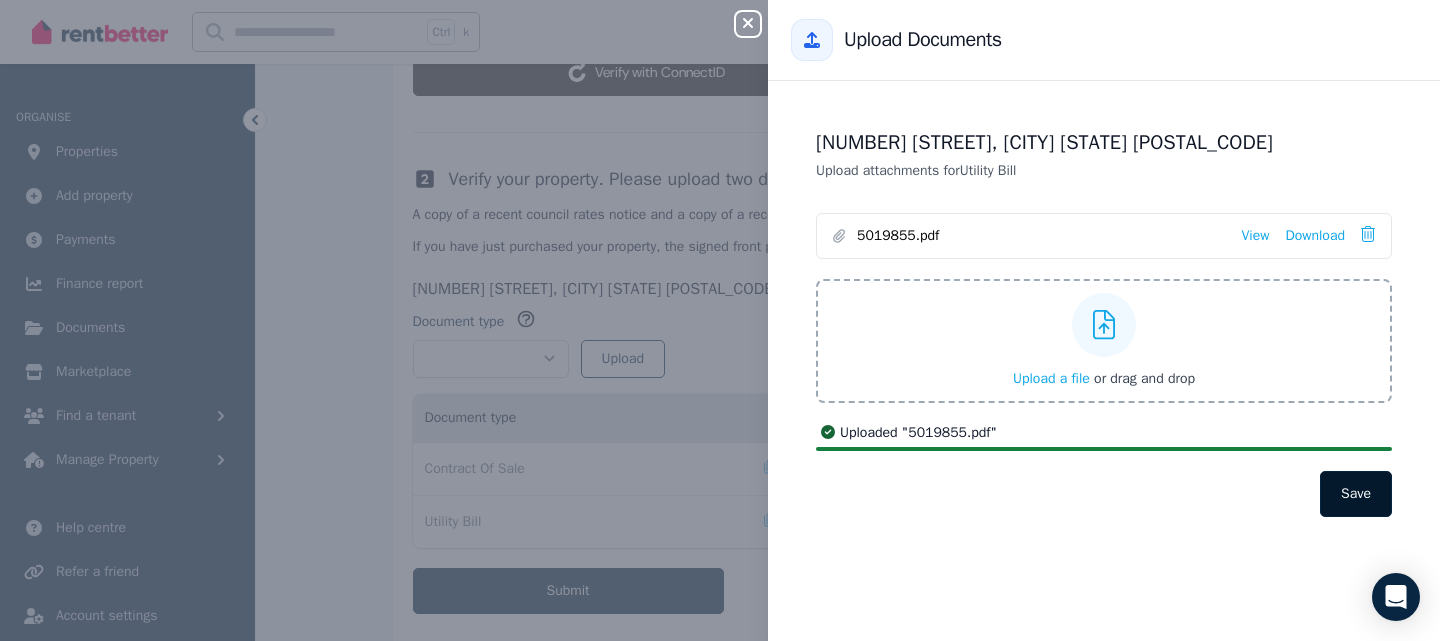 click on "Save" at bounding box center [1356, 494] 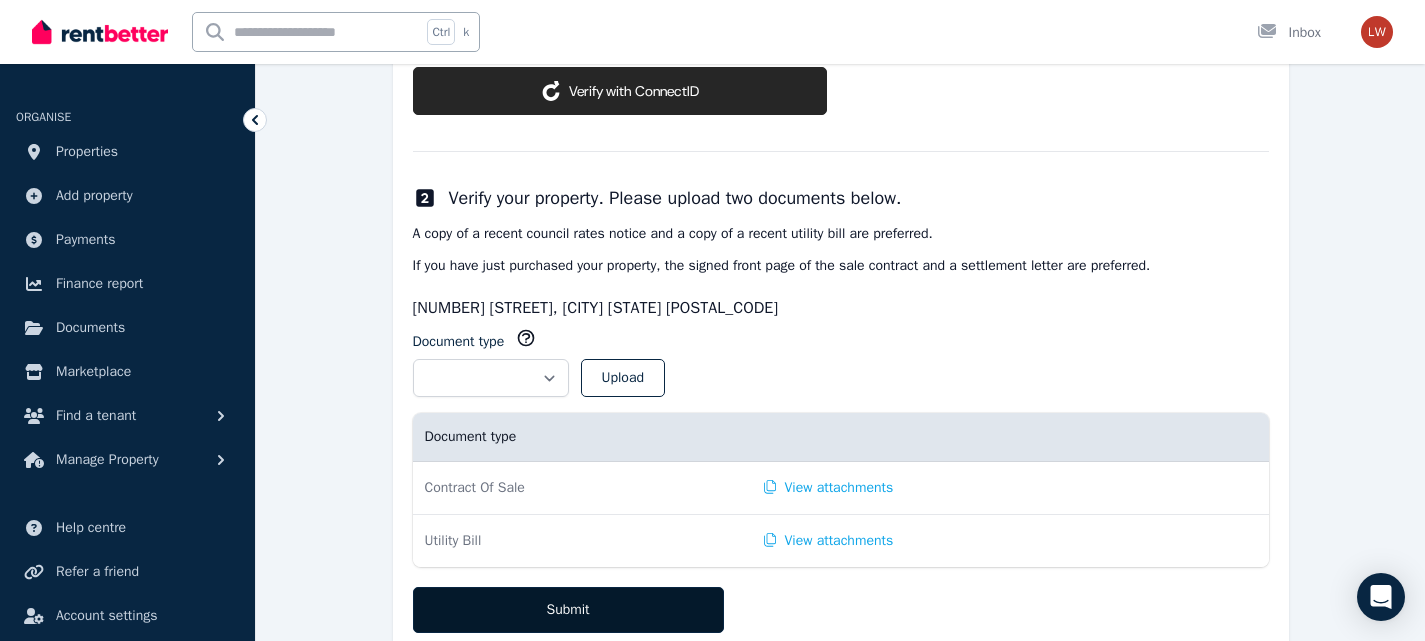 click on "Submit" at bounding box center [568, 610] 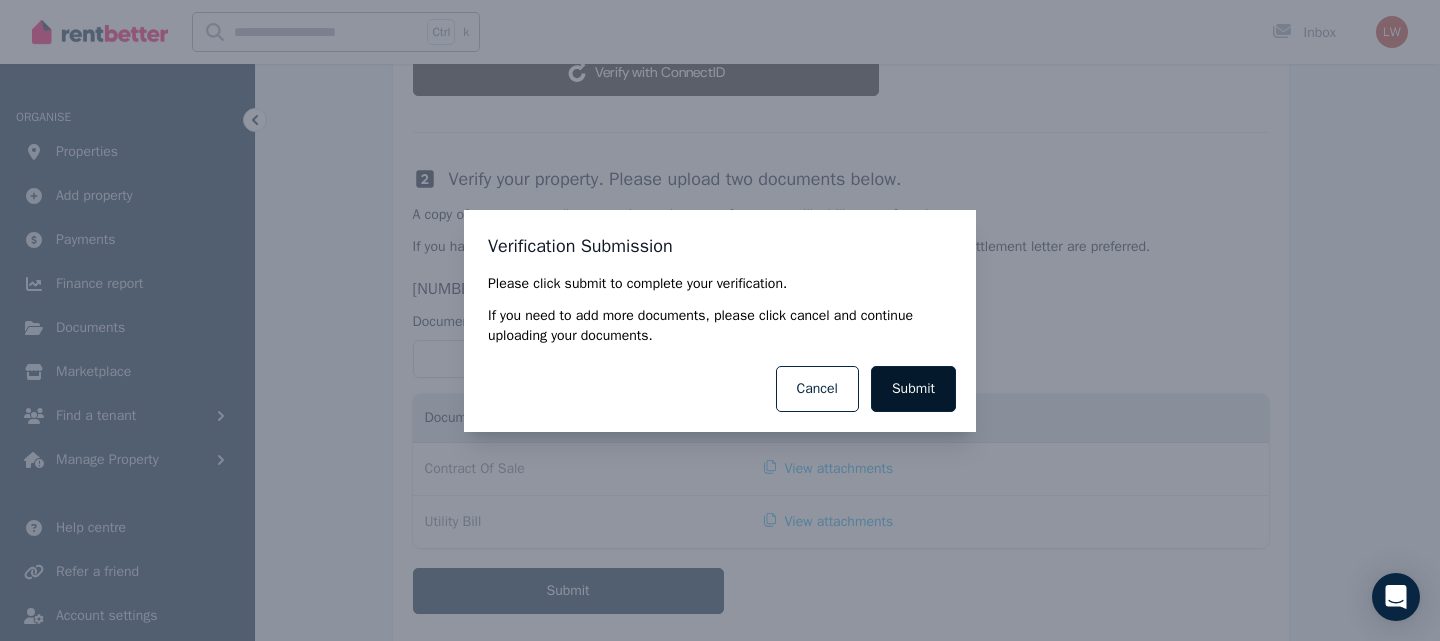 click on "Submit" at bounding box center (913, 389) 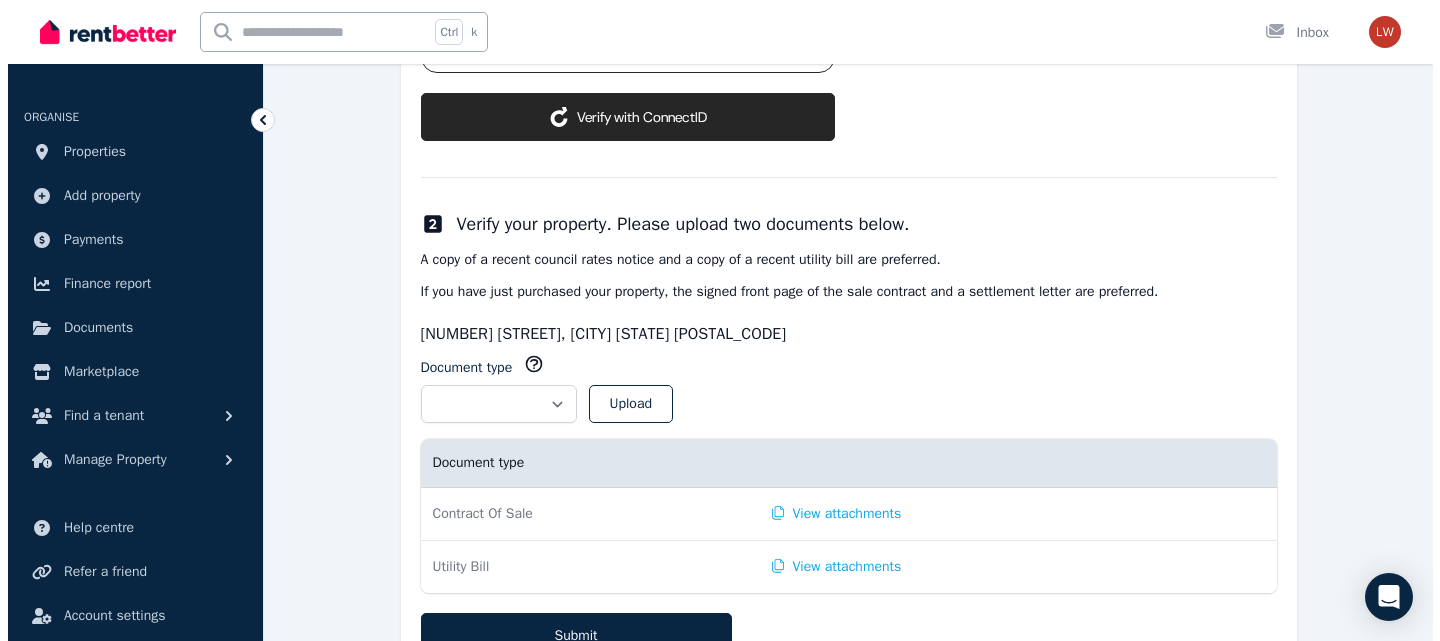scroll, scrollTop: 793, scrollLeft: 0, axis: vertical 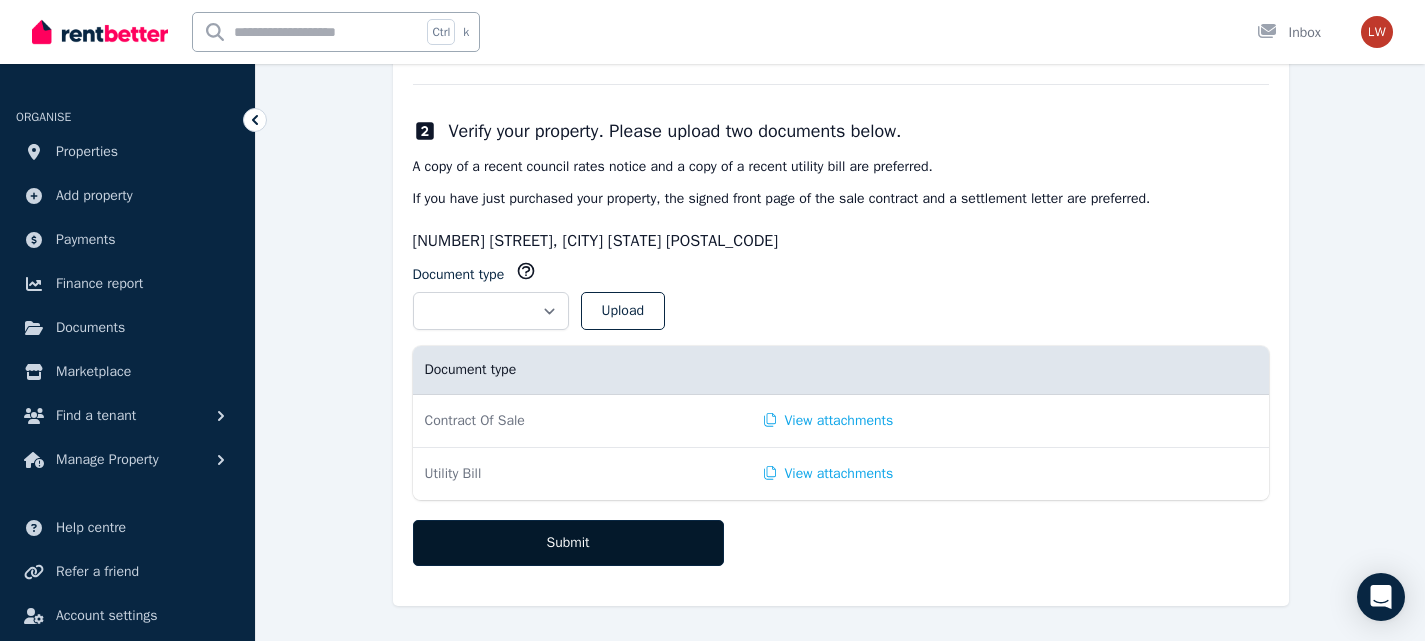 click on "Submit" at bounding box center [568, 543] 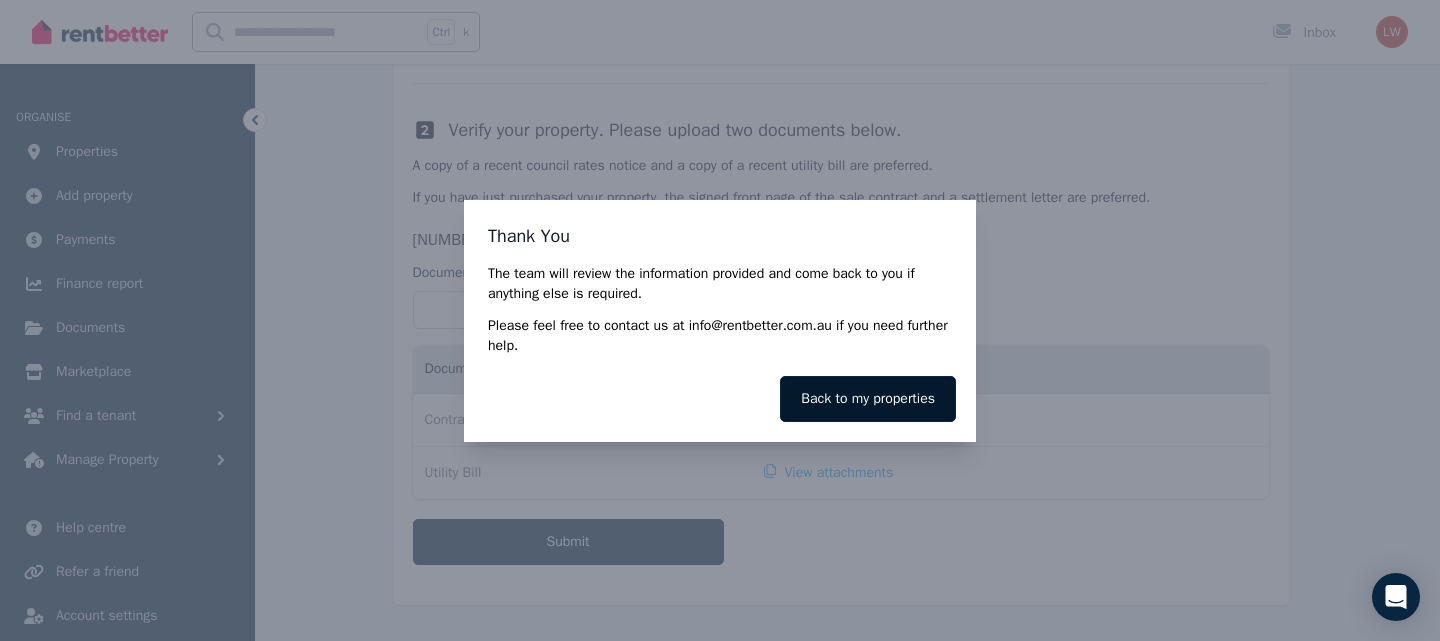 click on "Back to my properties" at bounding box center [868, 399] 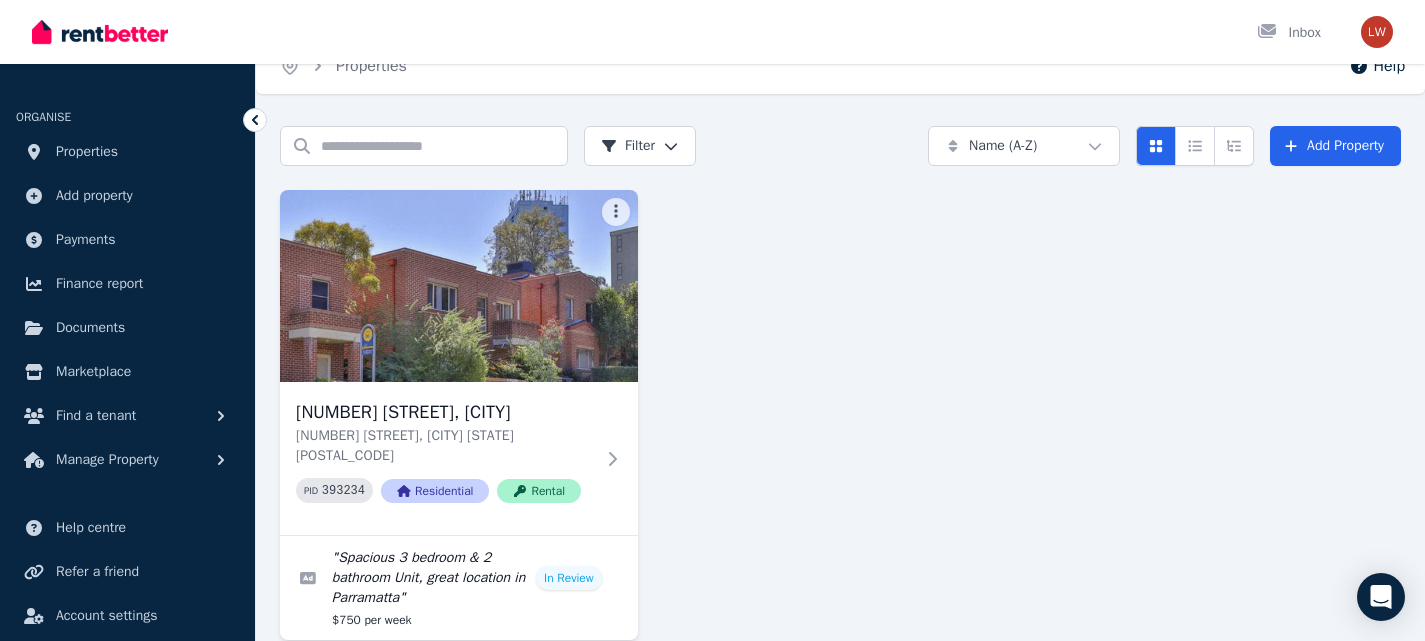 scroll, scrollTop: 41, scrollLeft: 0, axis: vertical 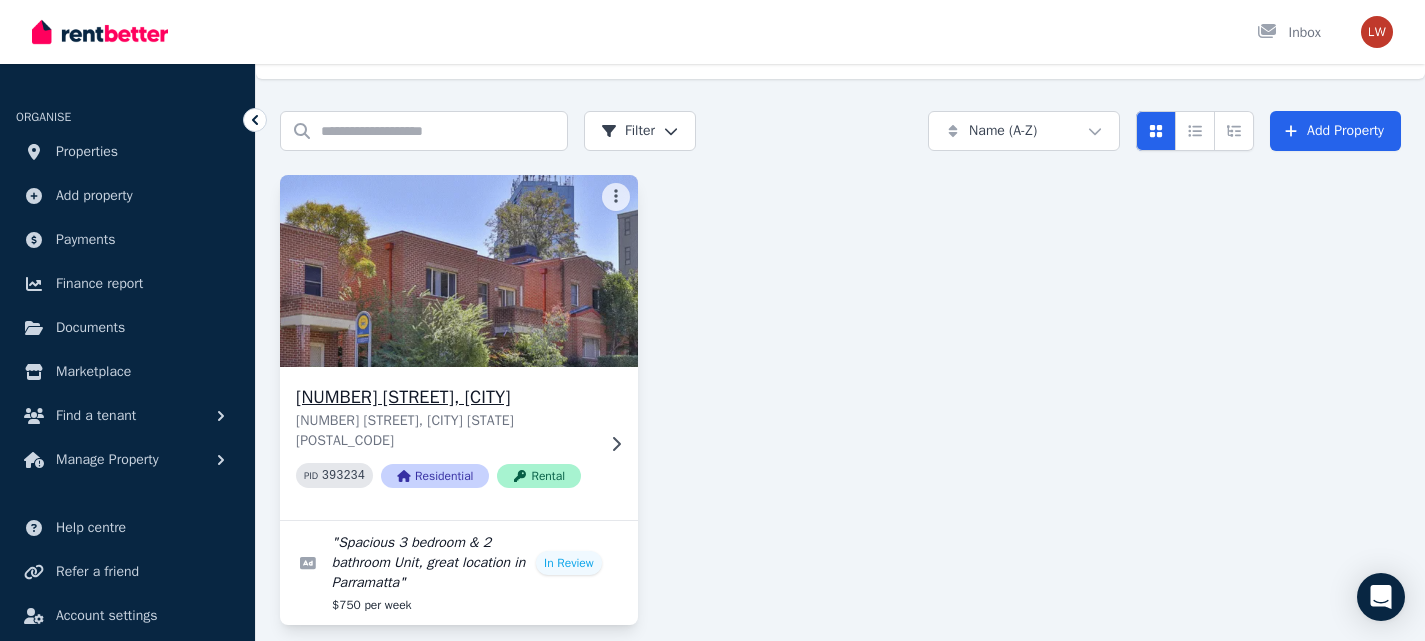 click at bounding box center [459, 271] 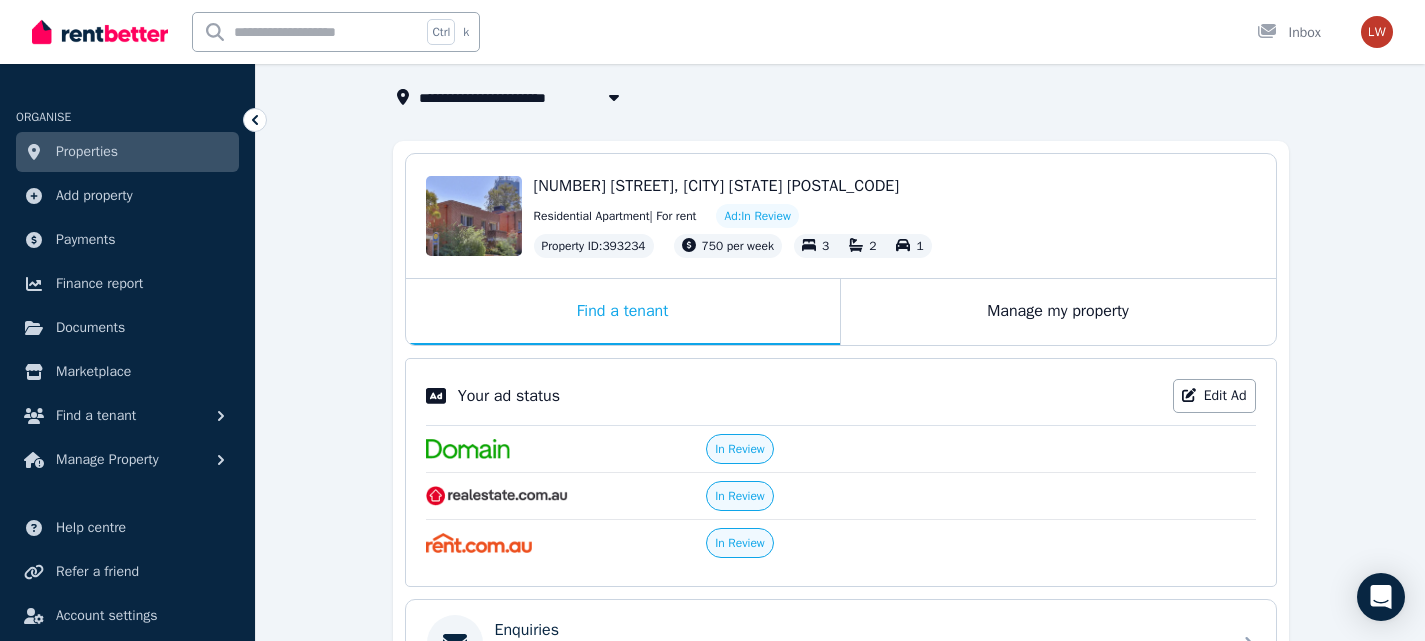 scroll, scrollTop: 227, scrollLeft: 0, axis: vertical 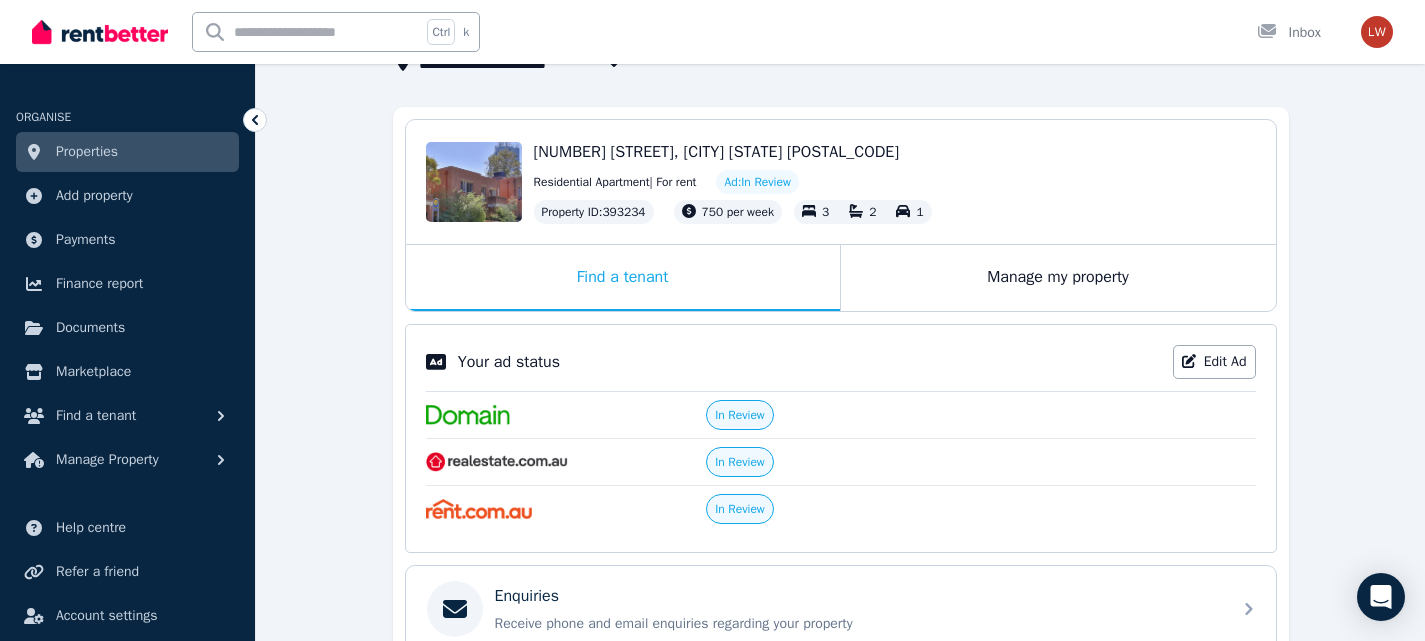 click on "In Review" at bounding box center [740, 415] 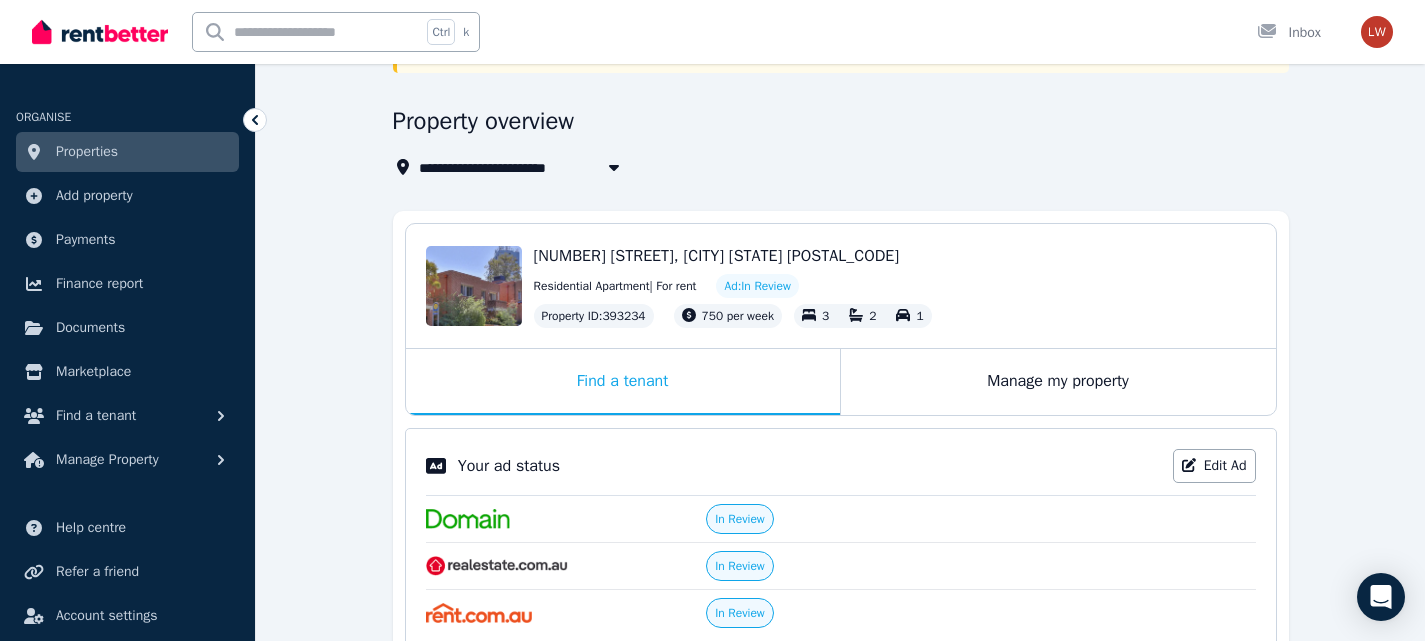 scroll, scrollTop: 27, scrollLeft: 0, axis: vertical 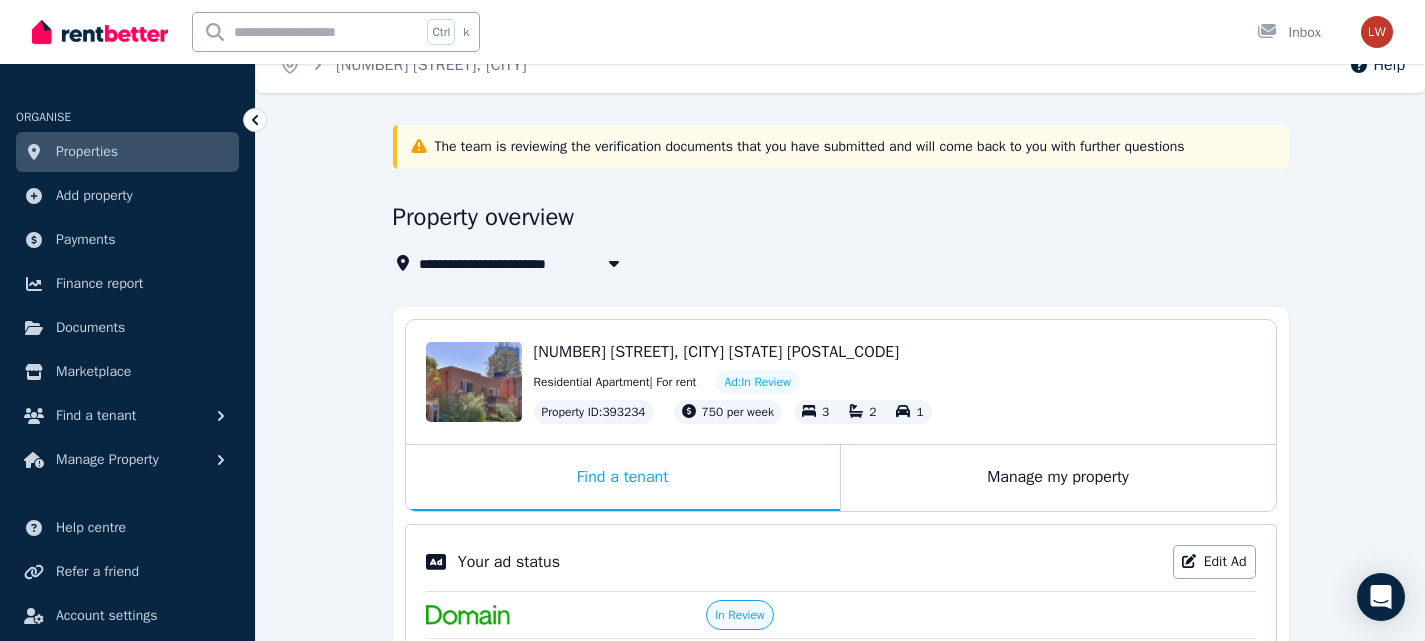 click 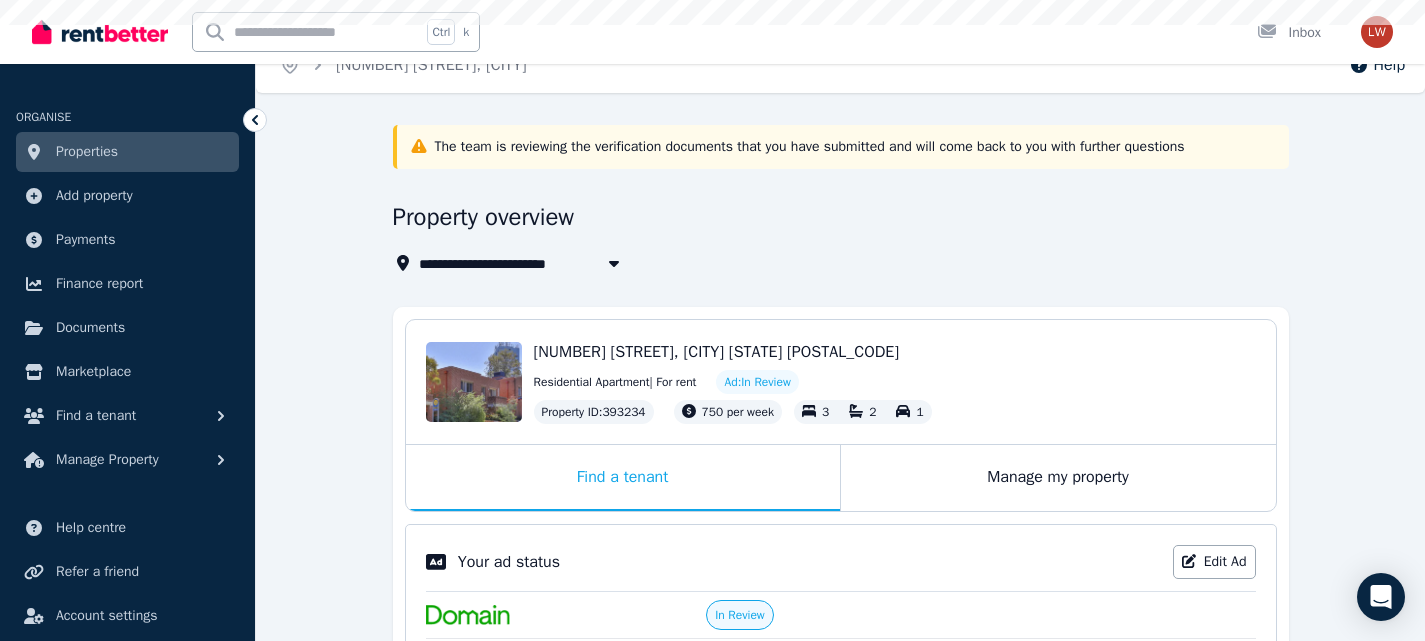 click on "**********" at bounding box center [835, 238] 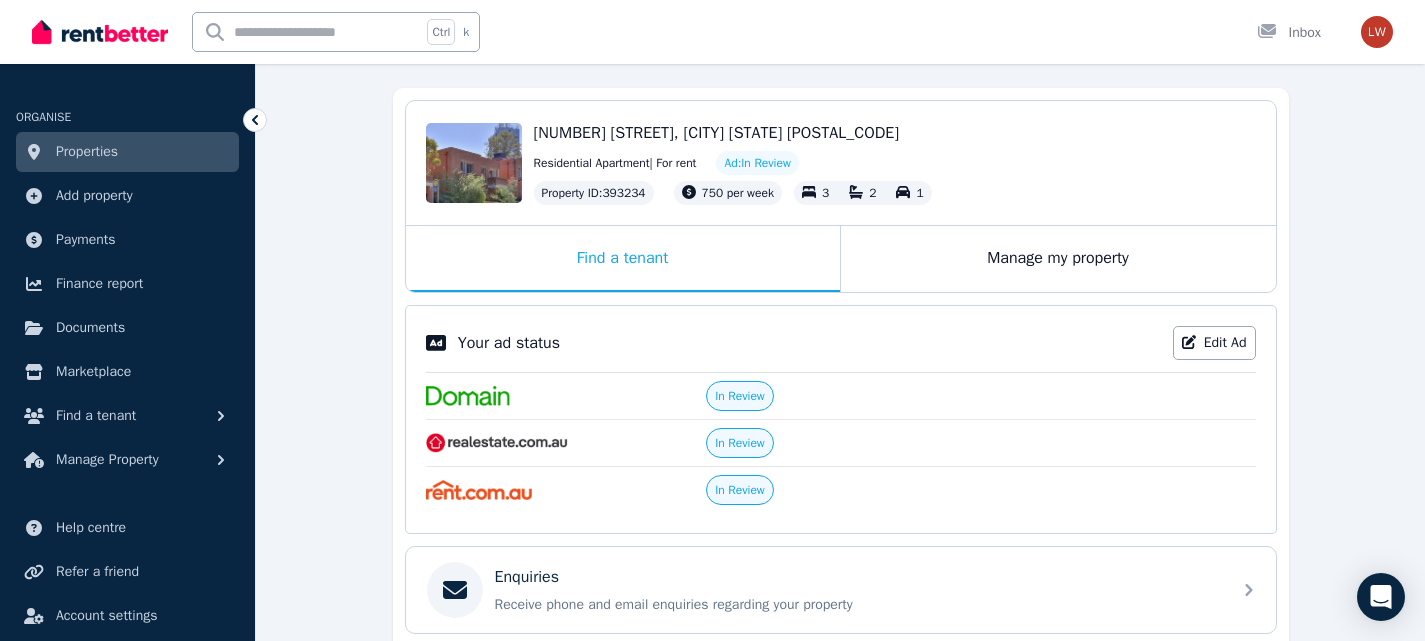 scroll, scrollTop: 227, scrollLeft: 0, axis: vertical 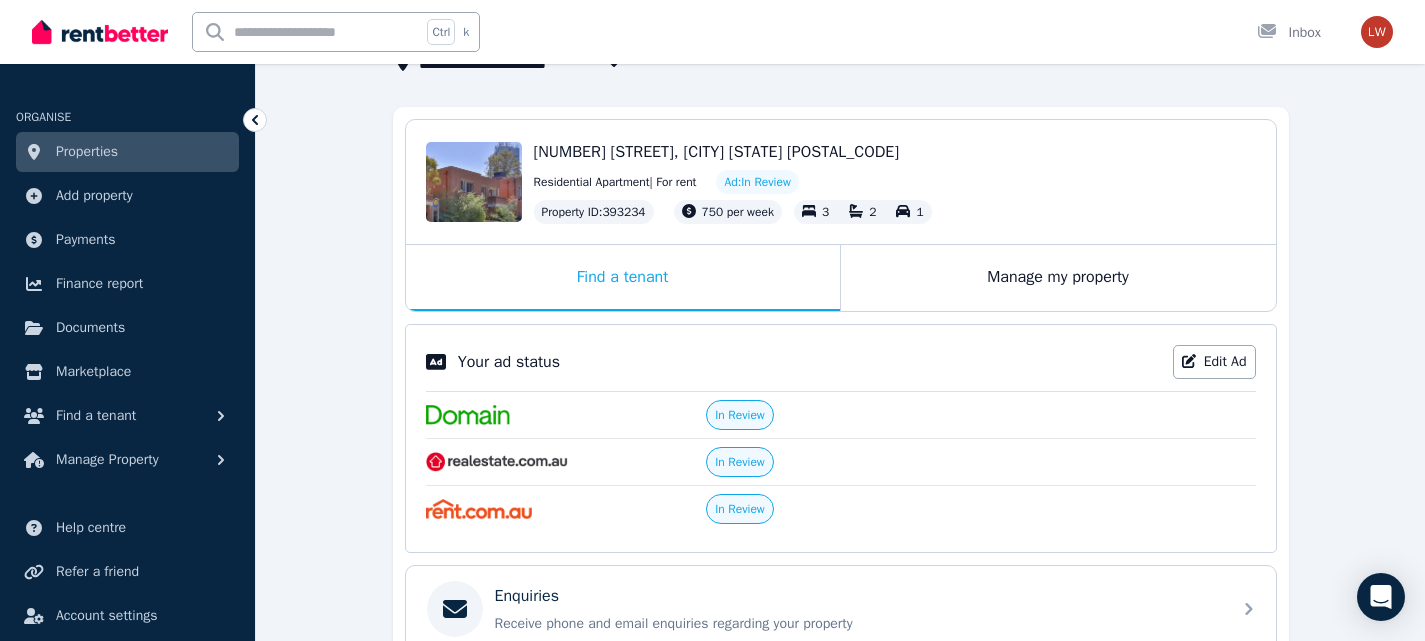 click on "Your ad status" at bounding box center (509, 362) 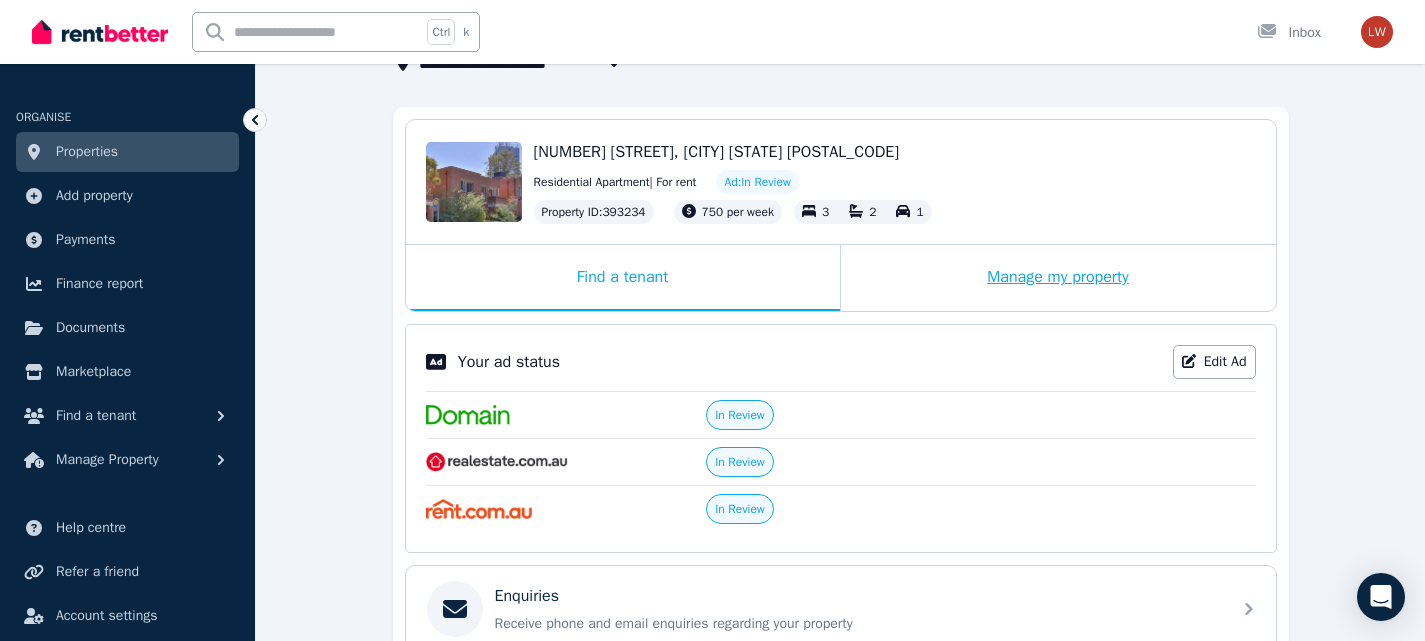 click on "Manage my property" at bounding box center [1058, 278] 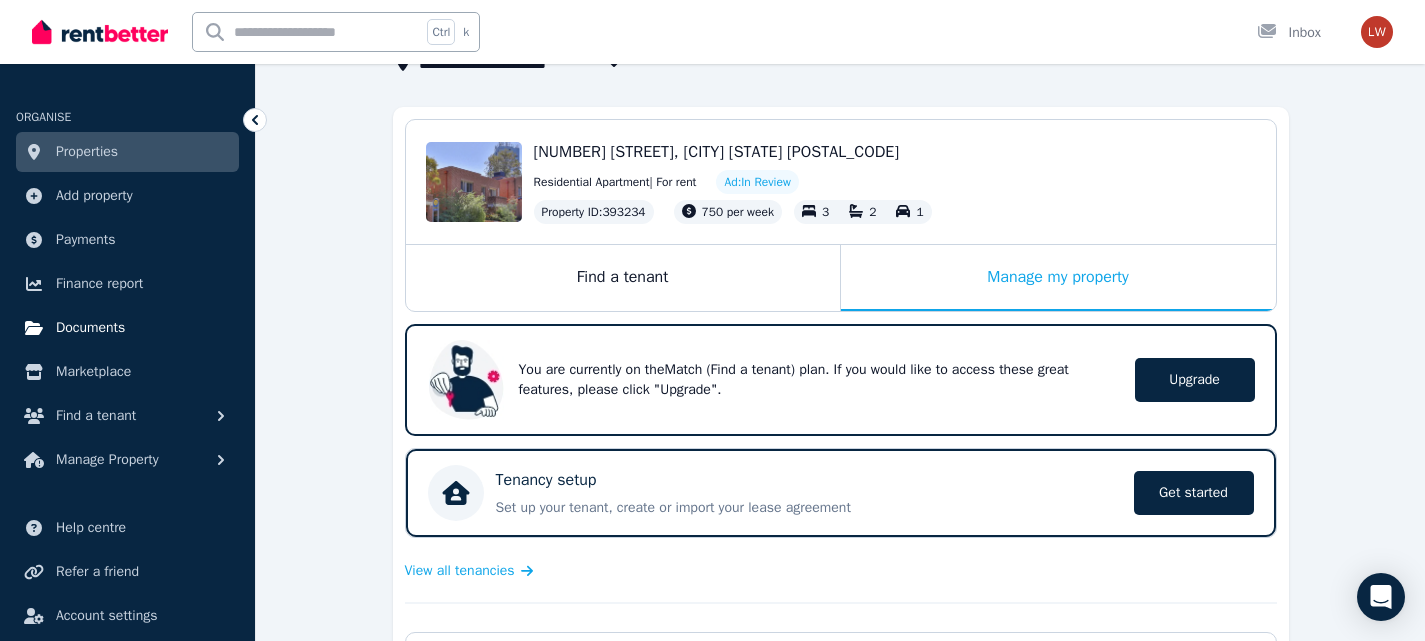 click on "Documents" at bounding box center (90, 328) 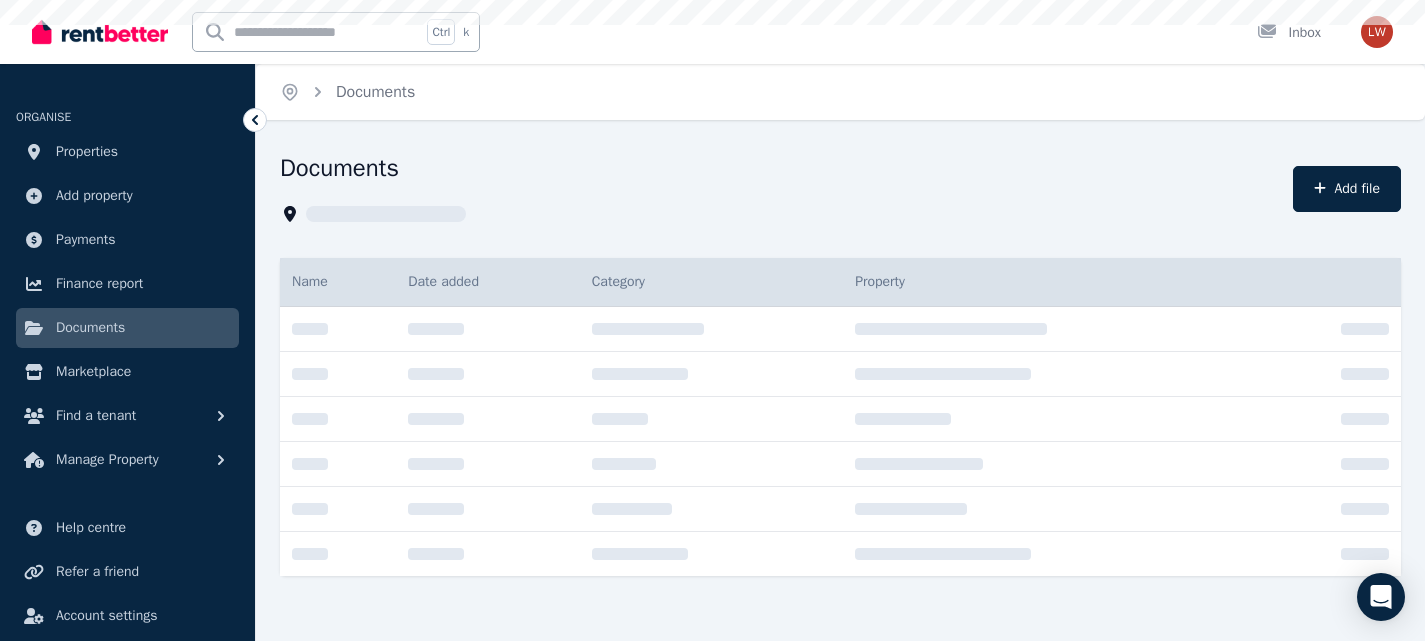 scroll, scrollTop: 0, scrollLeft: 0, axis: both 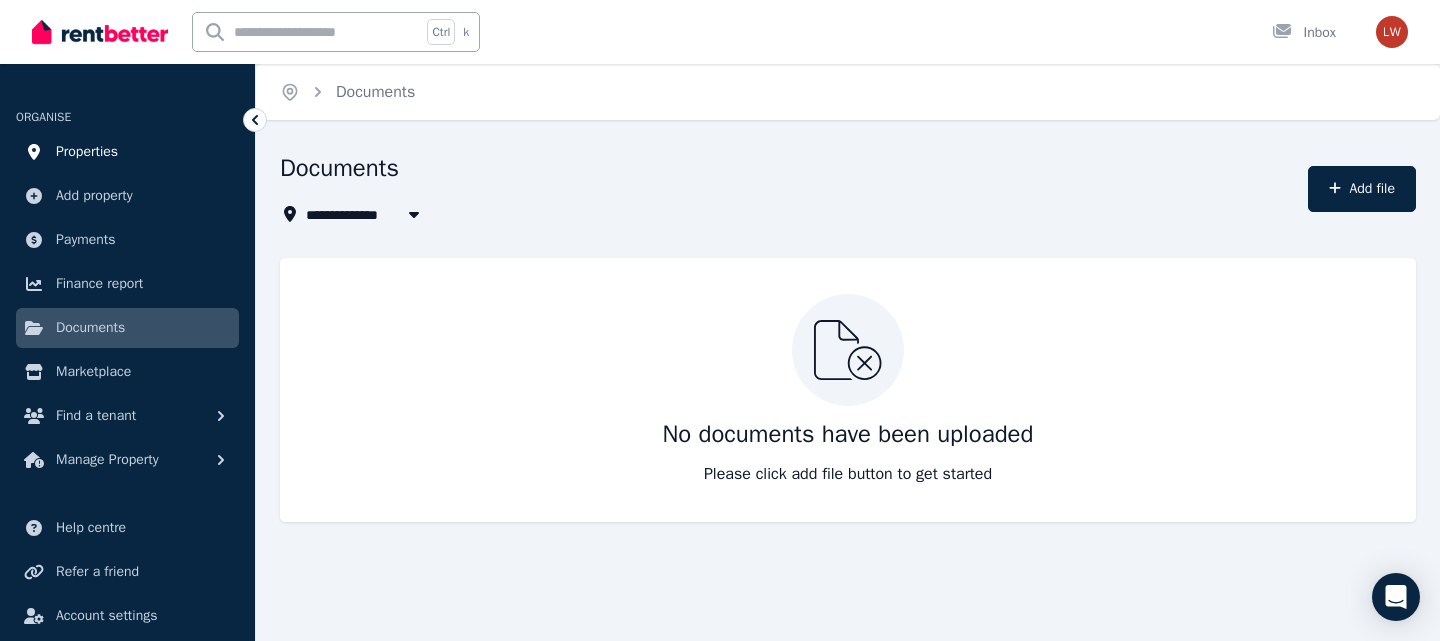 click on "Properties" at bounding box center [127, 152] 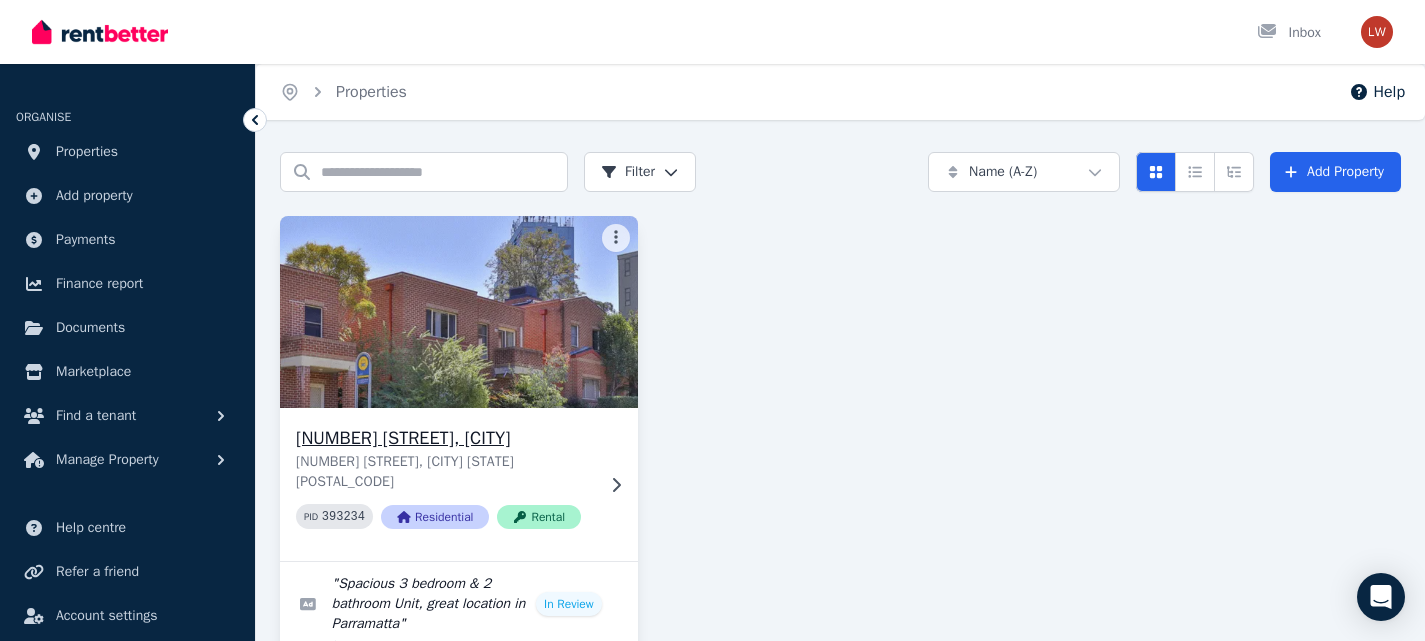 click 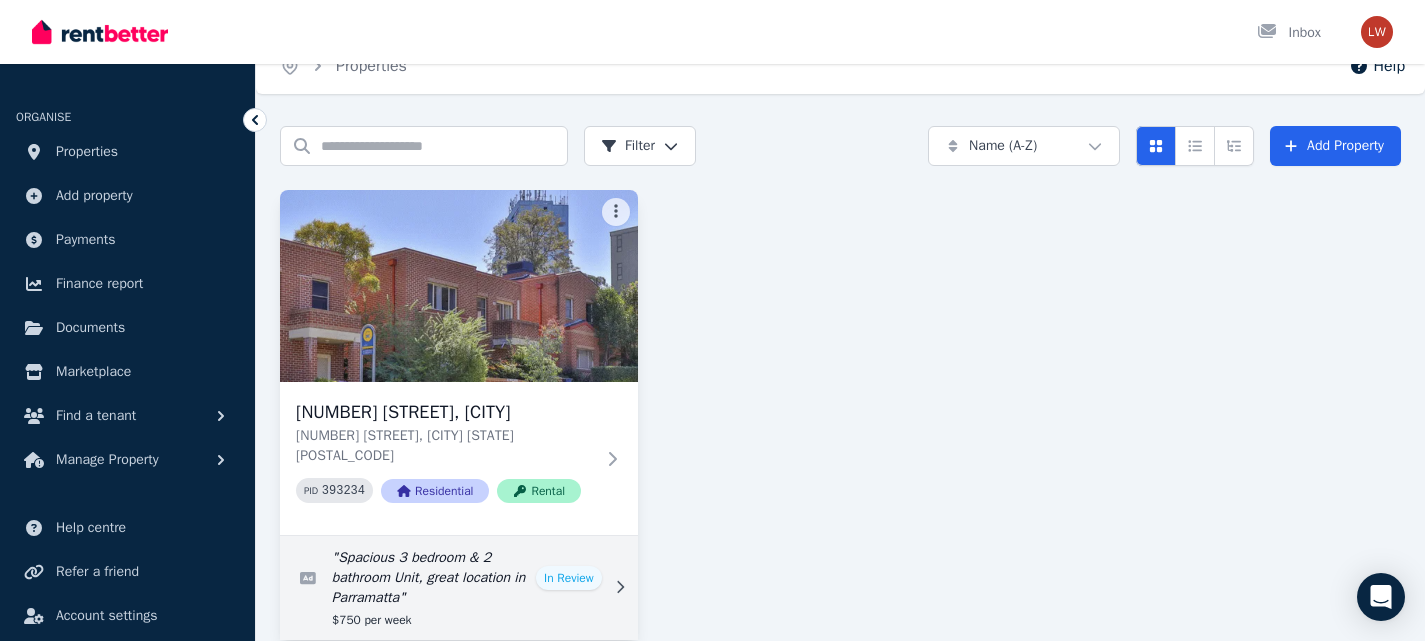 scroll, scrollTop: 41, scrollLeft: 0, axis: vertical 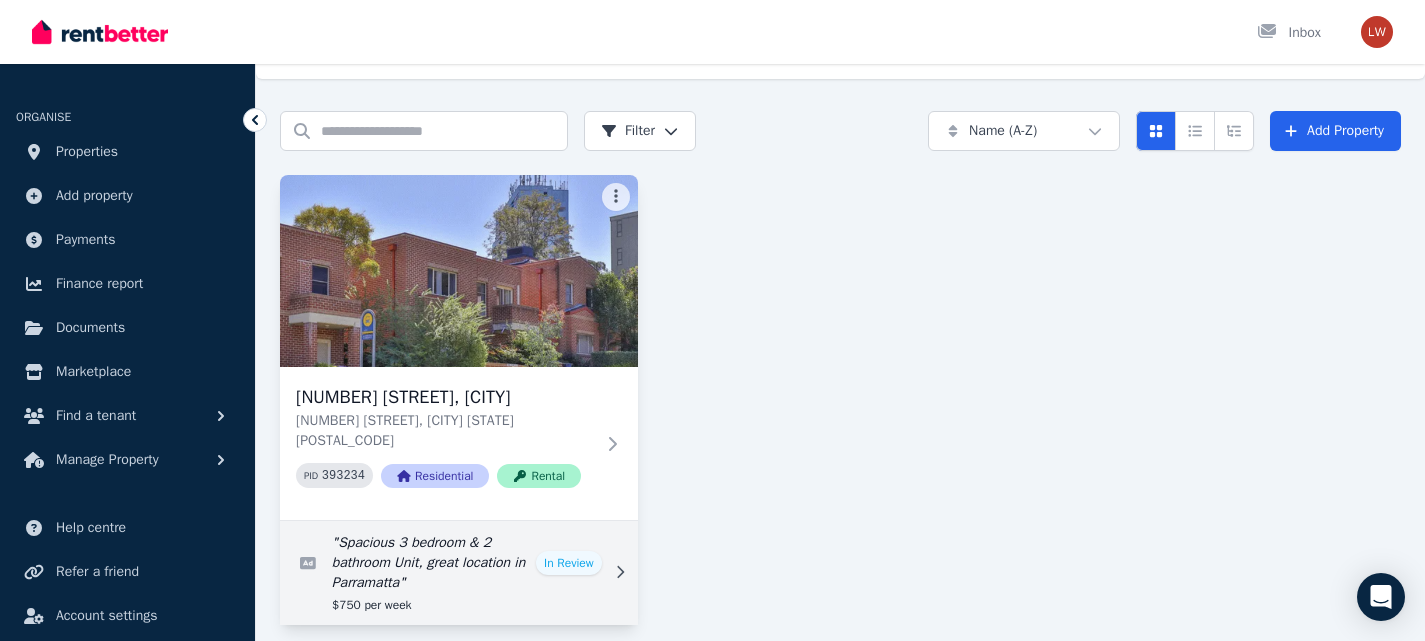 click at bounding box center (459, 573) 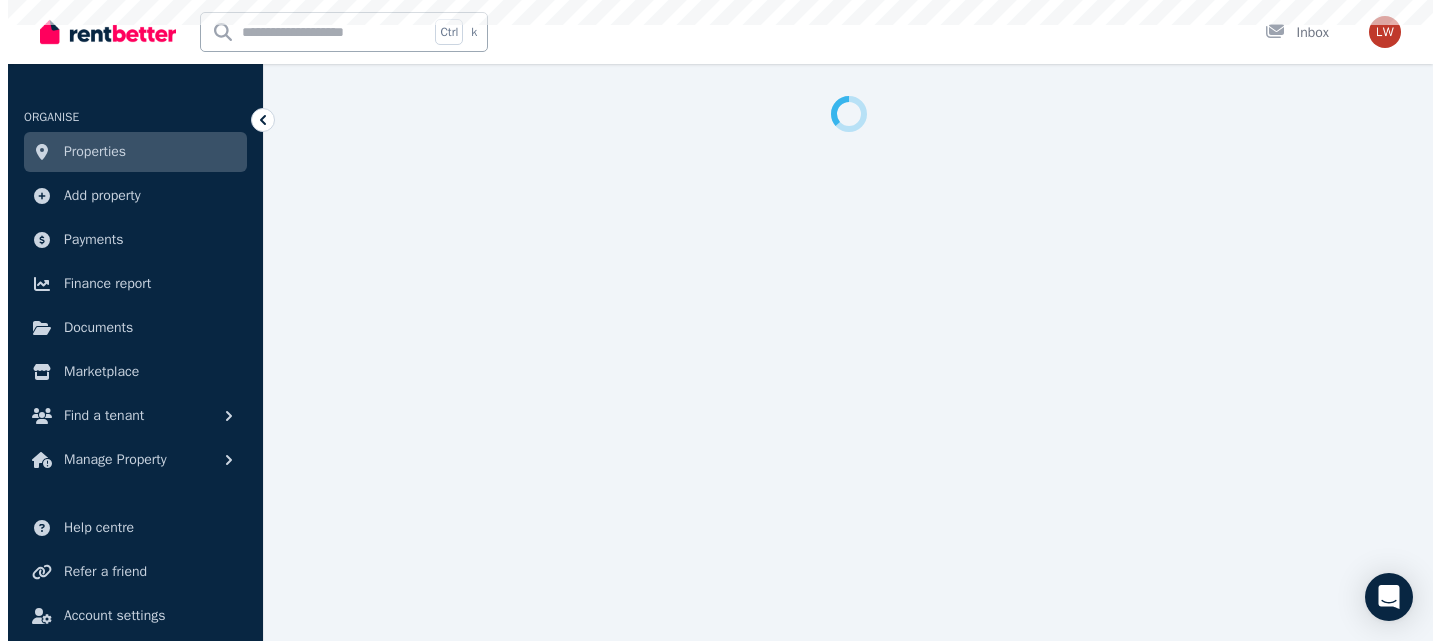 scroll, scrollTop: 0, scrollLeft: 0, axis: both 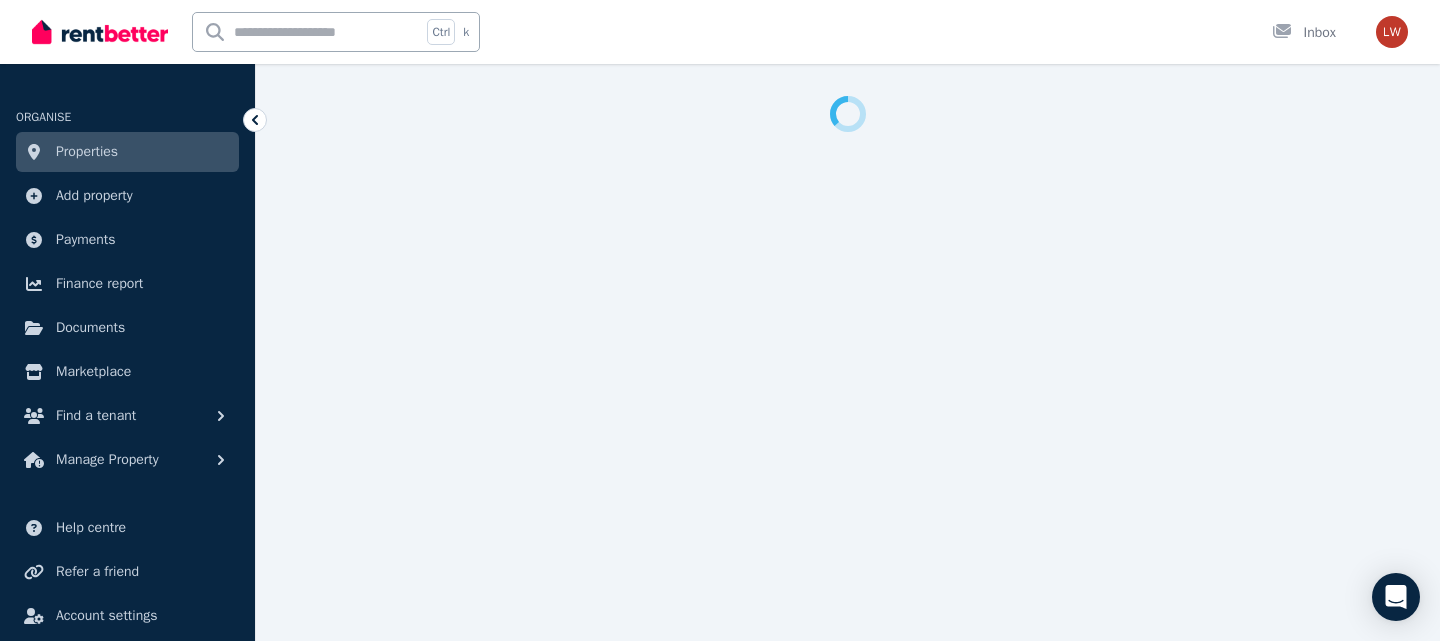 select on "***" 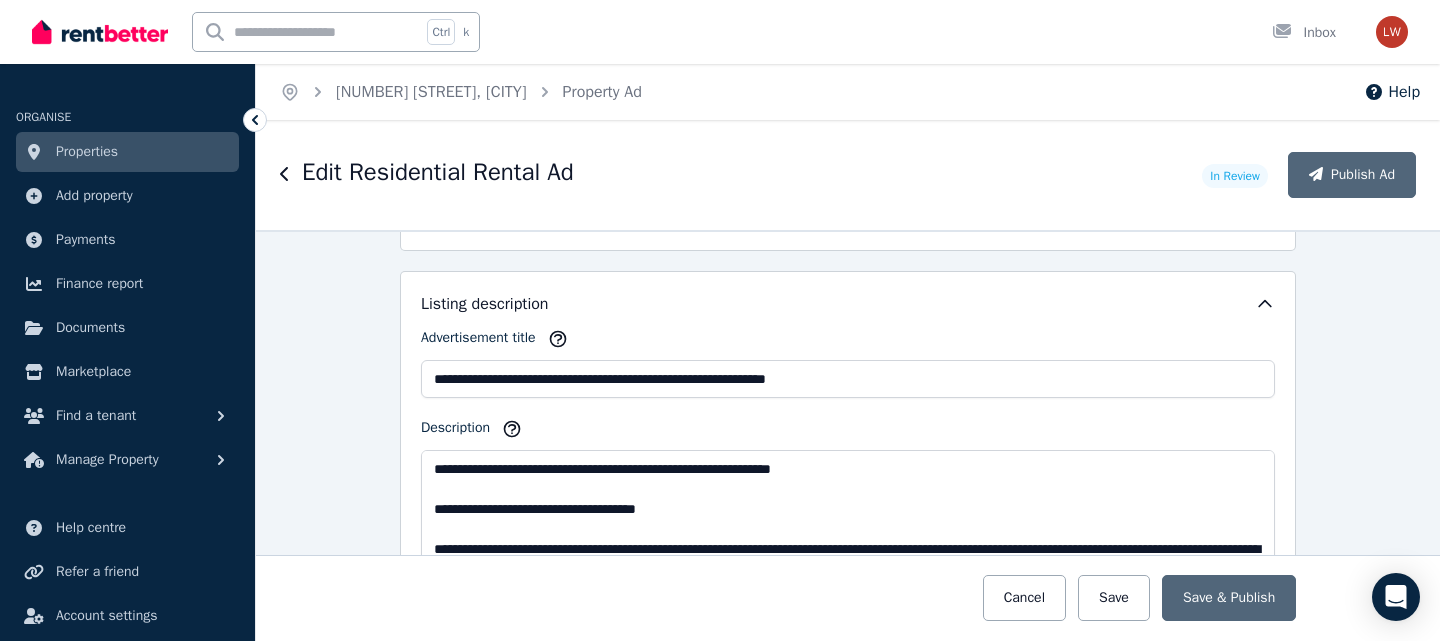 scroll, scrollTop: 1400, scrollLeft: 0, axis: vertical 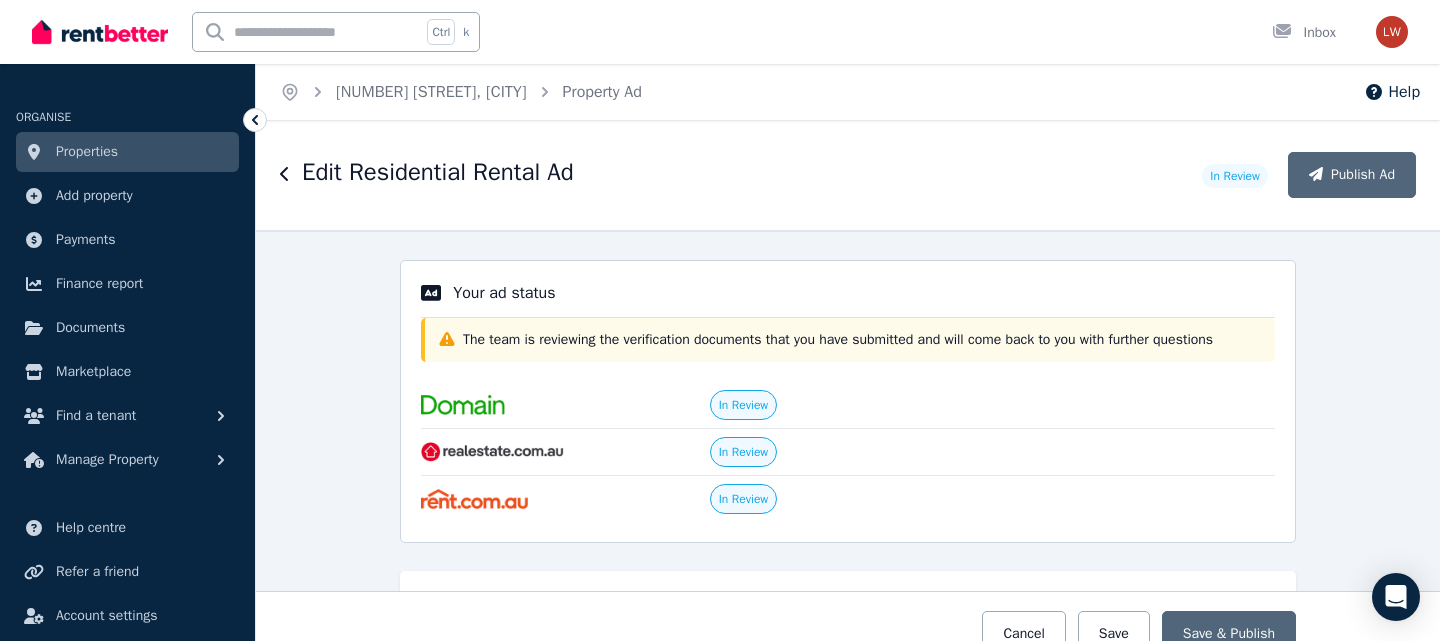 click on "Properties" at bounding box center (87, 152) 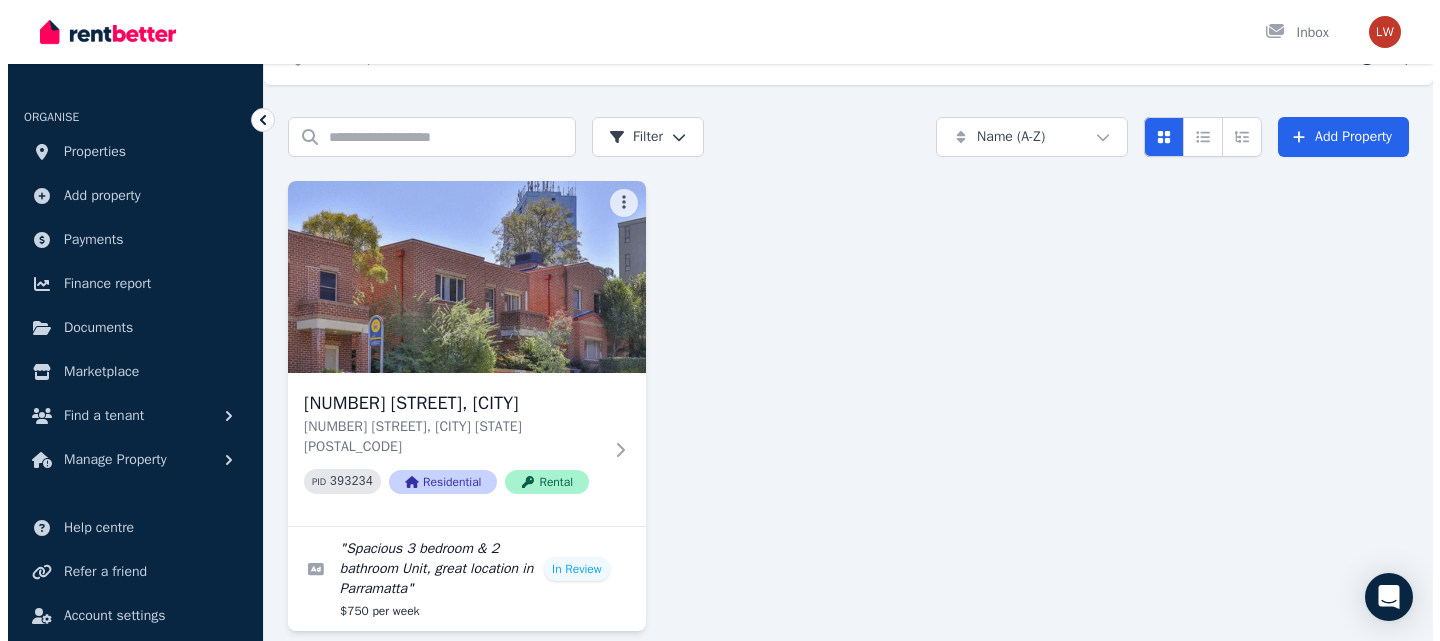 scroll, scrollTop: 41, scrollLeft: 0, axis: vertical 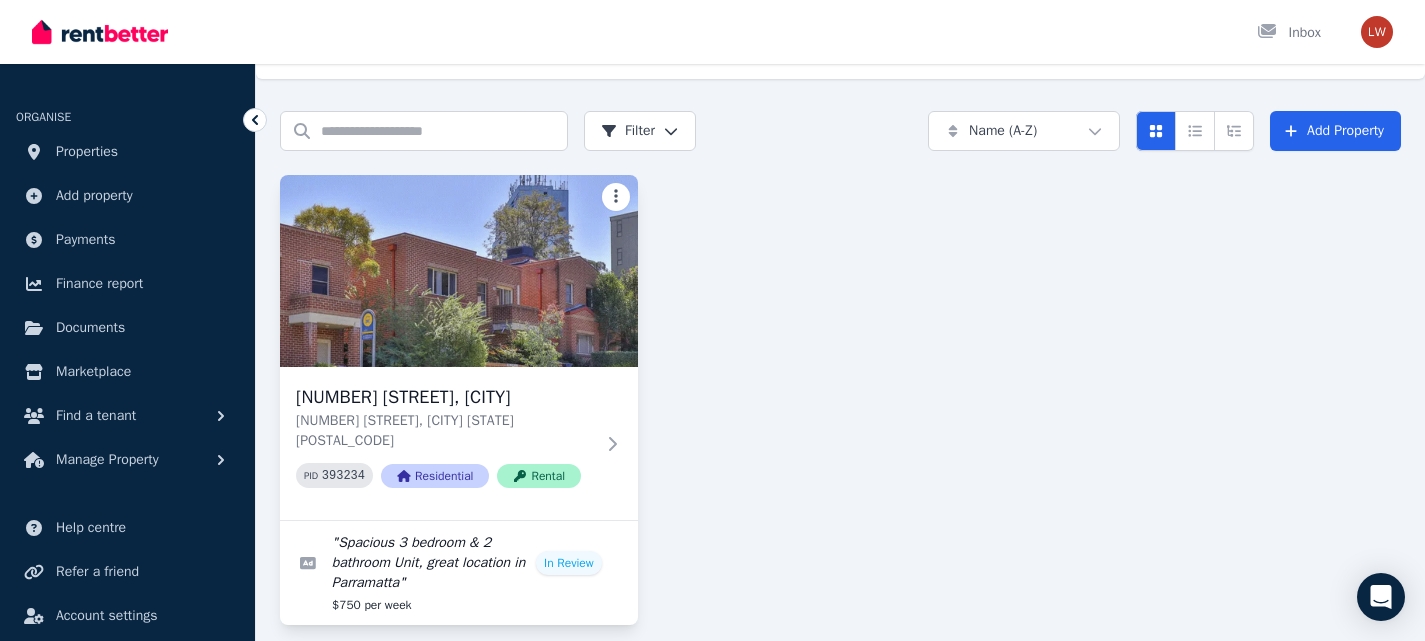 click on "Open main menu Inbox Open user menu ORGANISE Properties Add property Payments Finance report Documents Marketplace Find a tenant Manage Property Help centre Refer a friend Account settings Your profile [FIRST] [LAST] Home Properties Help Search properties Filter Name (A-Z) Add Property [NUMBER] [STREET], [CITY] [NUMBER] [STREET], [CITY] [STATE] [POSTAL_CODE] PID   393234 Residential Rental " Spacious 3 bedroom & 2 bathroom Unit, great location in [CITY] " In Review $750 per week /portal
ConnectID logo
Close
Verify with ConnectID
Your data is being requested to be shared with RentBetter for the purposes of verifying your identity.
Details requested
Tick
Given name" at bounding box center [712, 279] 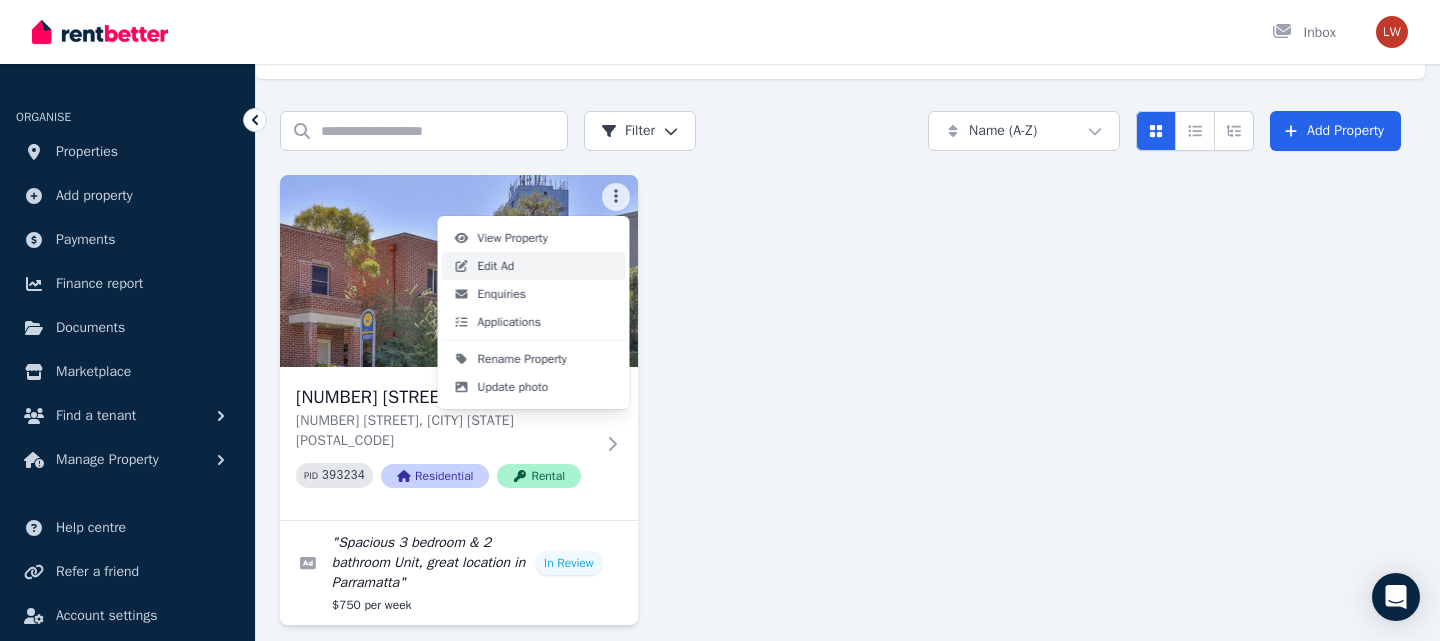 click on "Edit Ad" at bounding box center (496, 266) 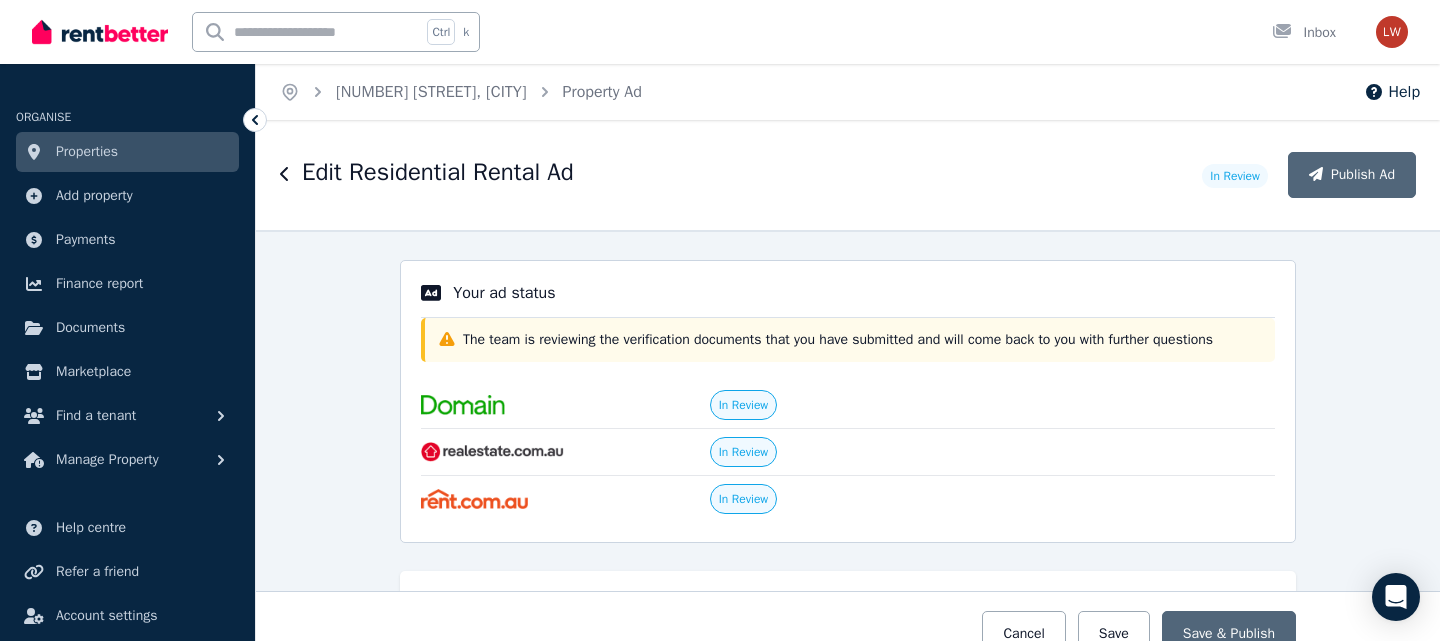 scroll, scrollTop: 0, scrollLeft: 0, axis: both 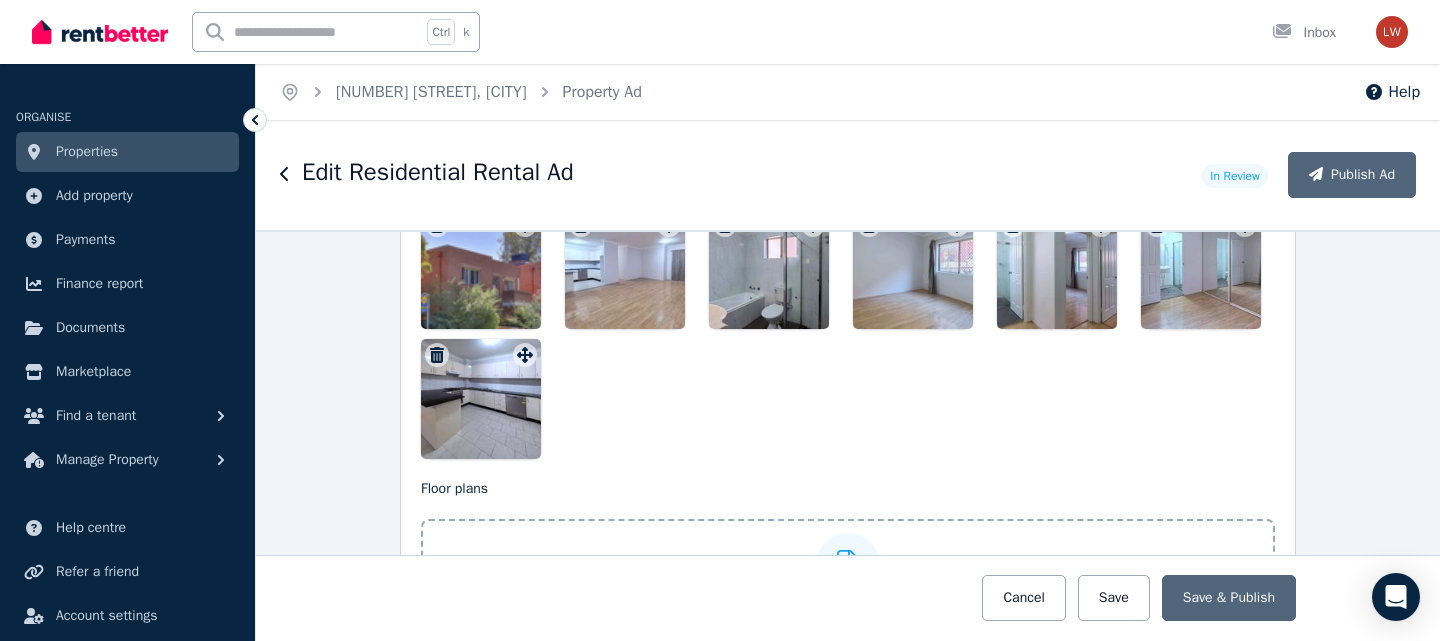 drag, startPoint x: 452, startPoint y: 289, endPoint x: 546, endPoint y: 329, distance: 102.156746 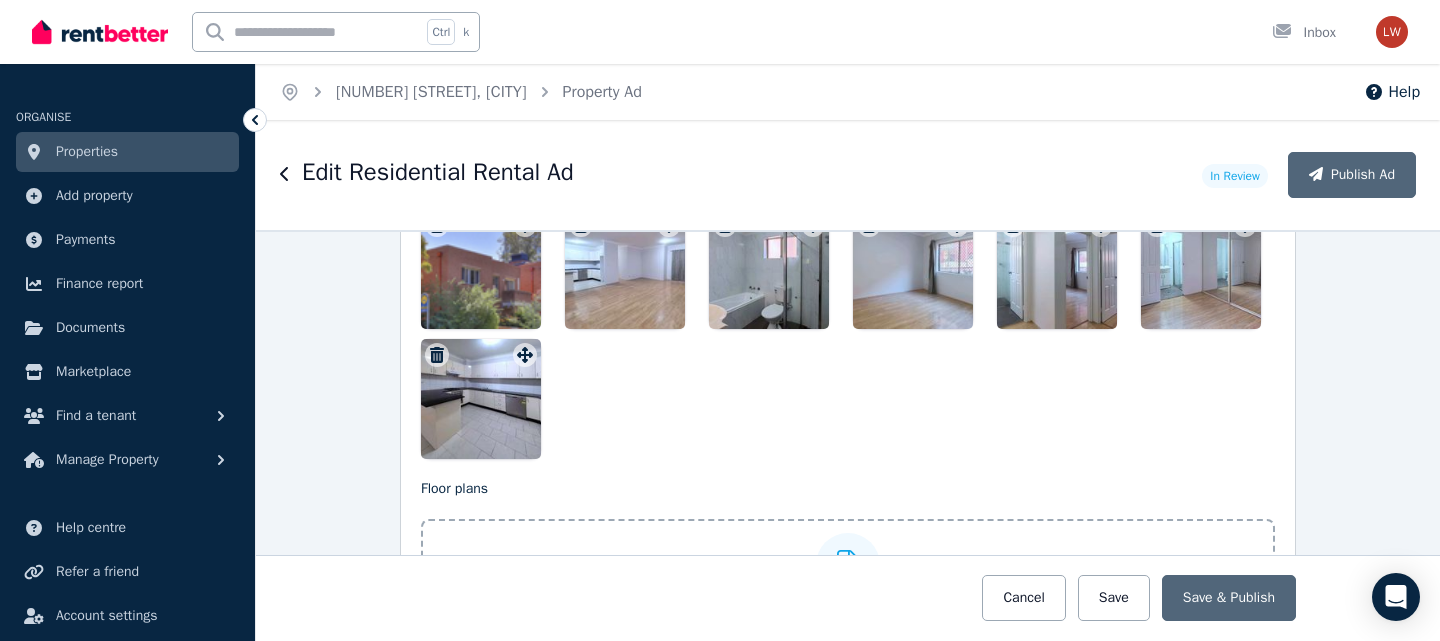 click at bounding box center [848, 334] 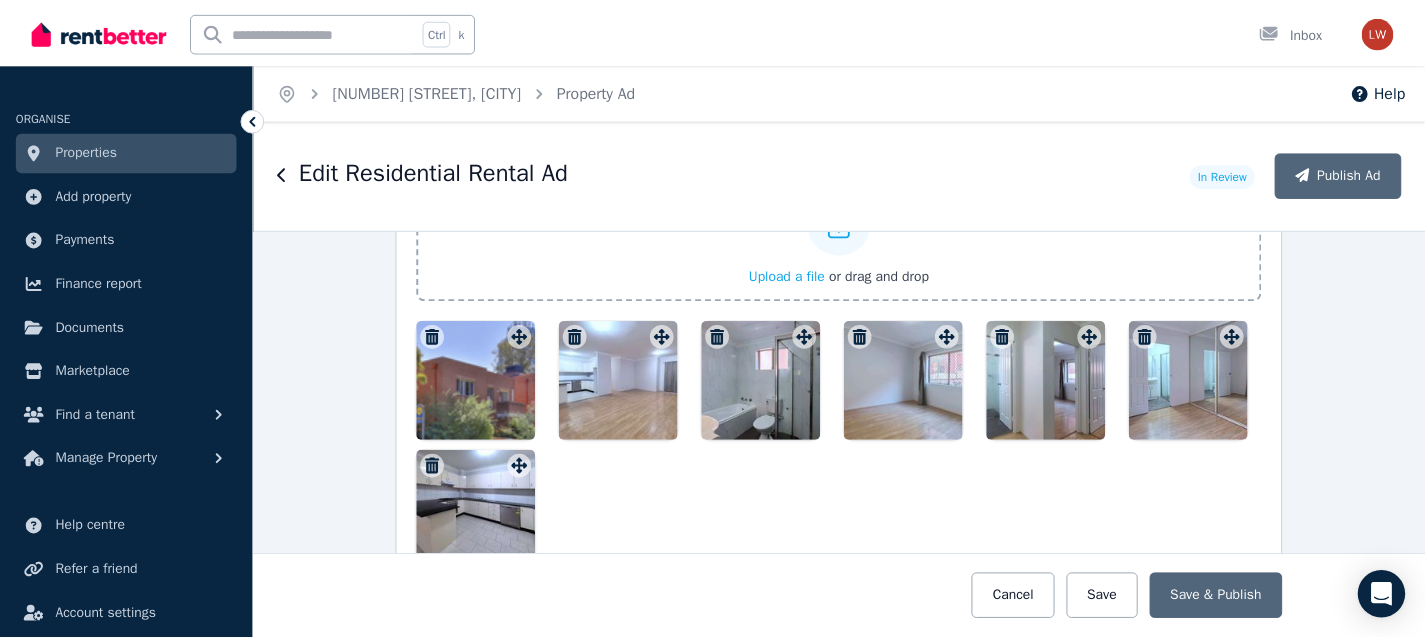 scroll, scrollTop: 2500, scrollLeft: 0, axis: vertical 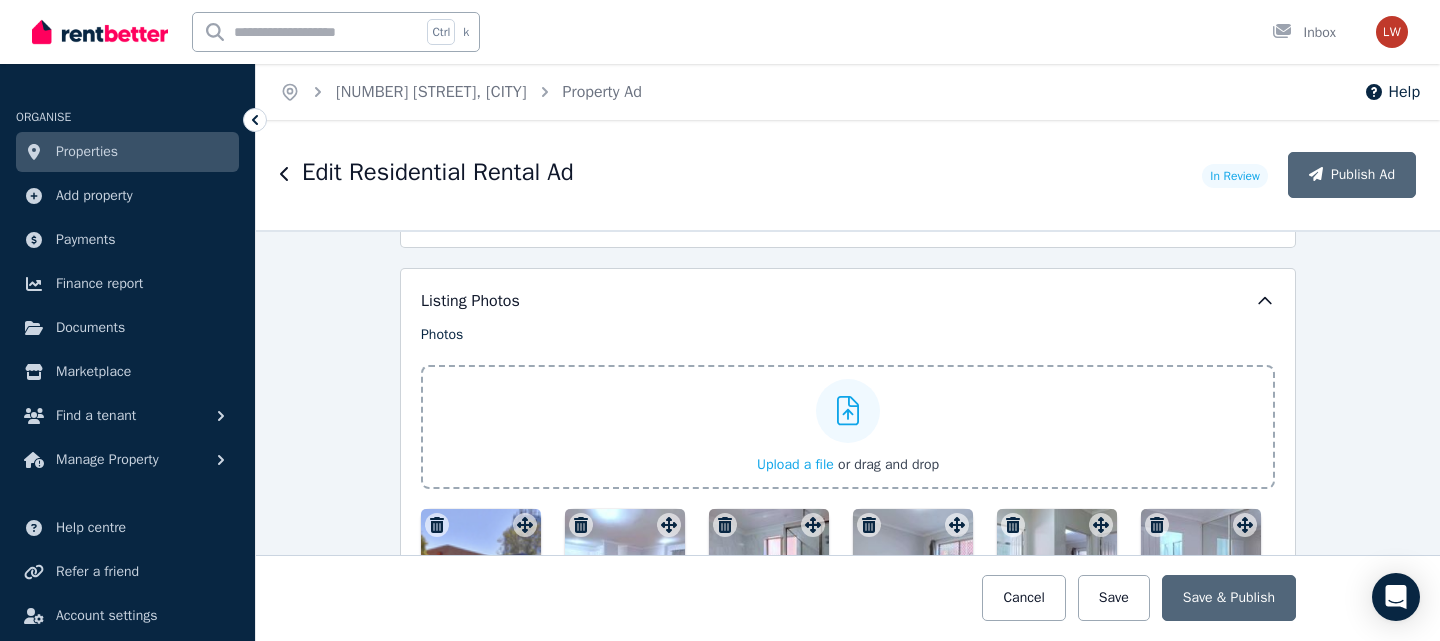 click on "Properties" at bounding box center [127, 152] 